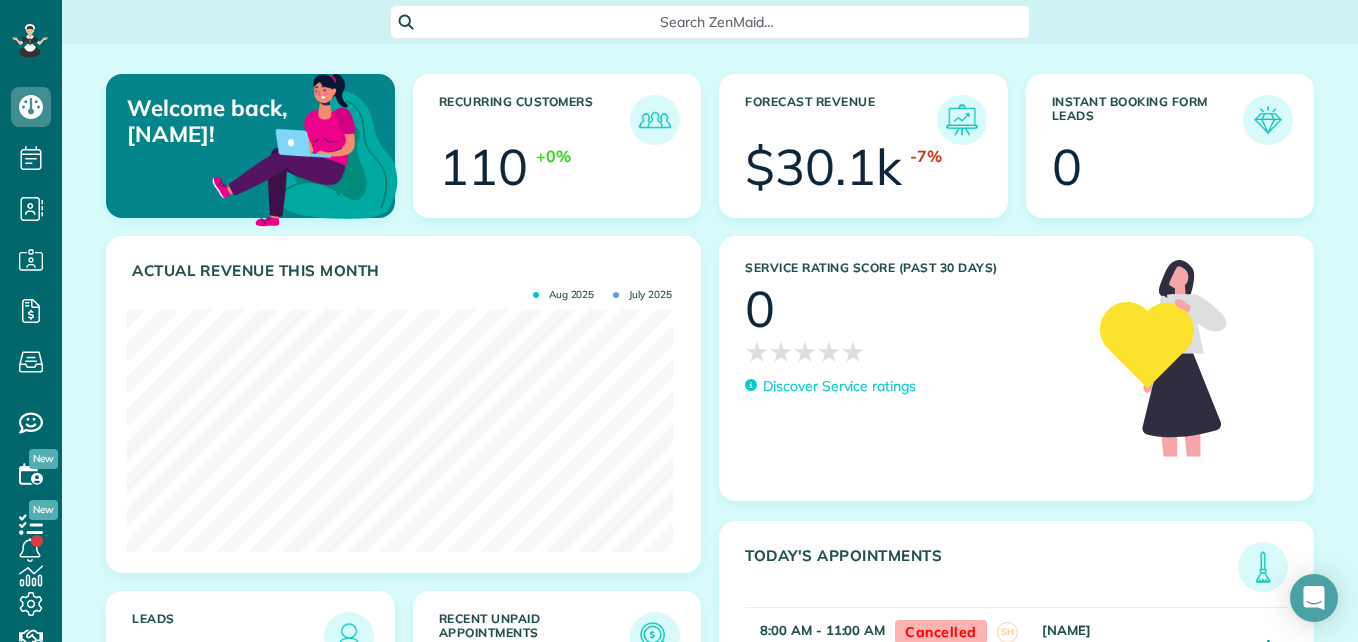 scroll, scrollTop: 0, scrollLeft: 0, axis: both 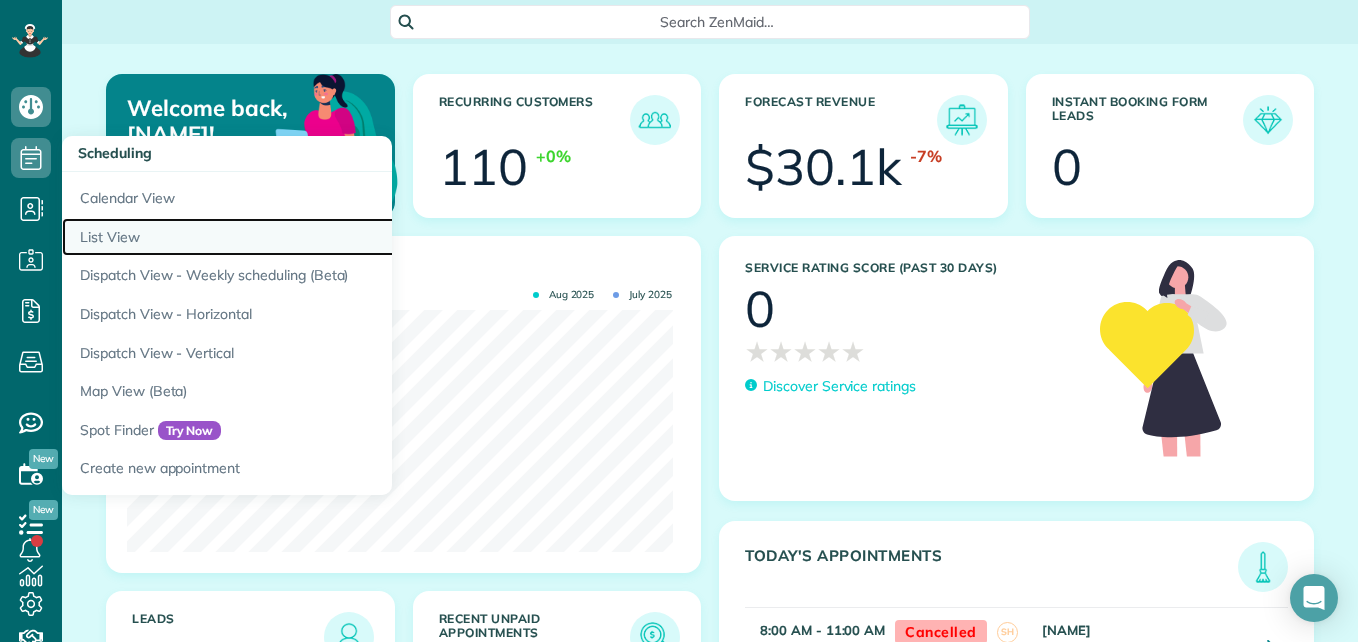 click on "List View" at bounding box center (312, 237) 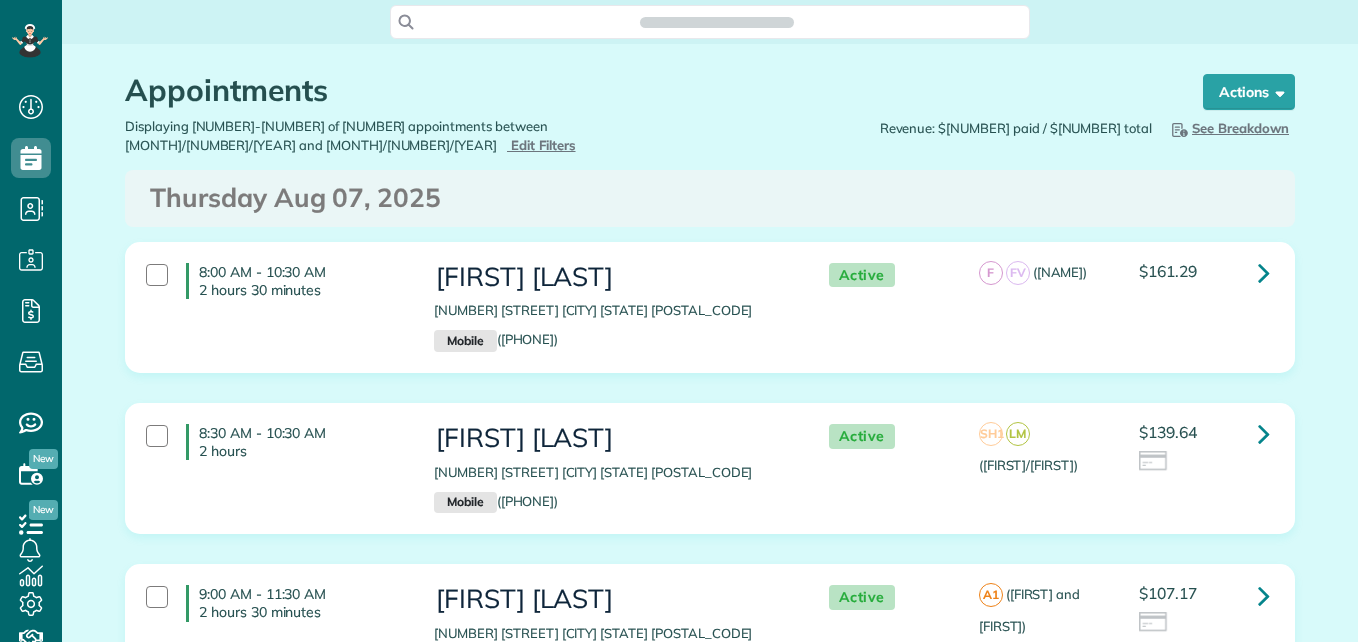scroll, scrollTop: 0, scrollLeft: 0, axis: both 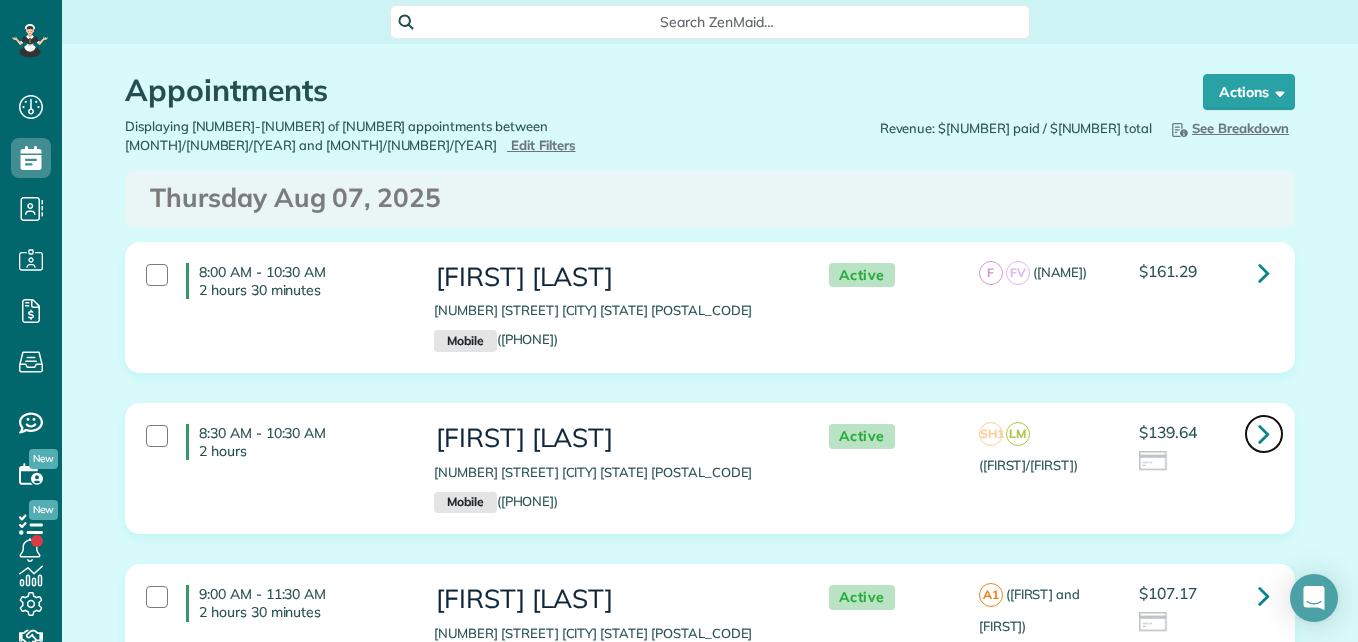 click at bounding box center (1264, 433) 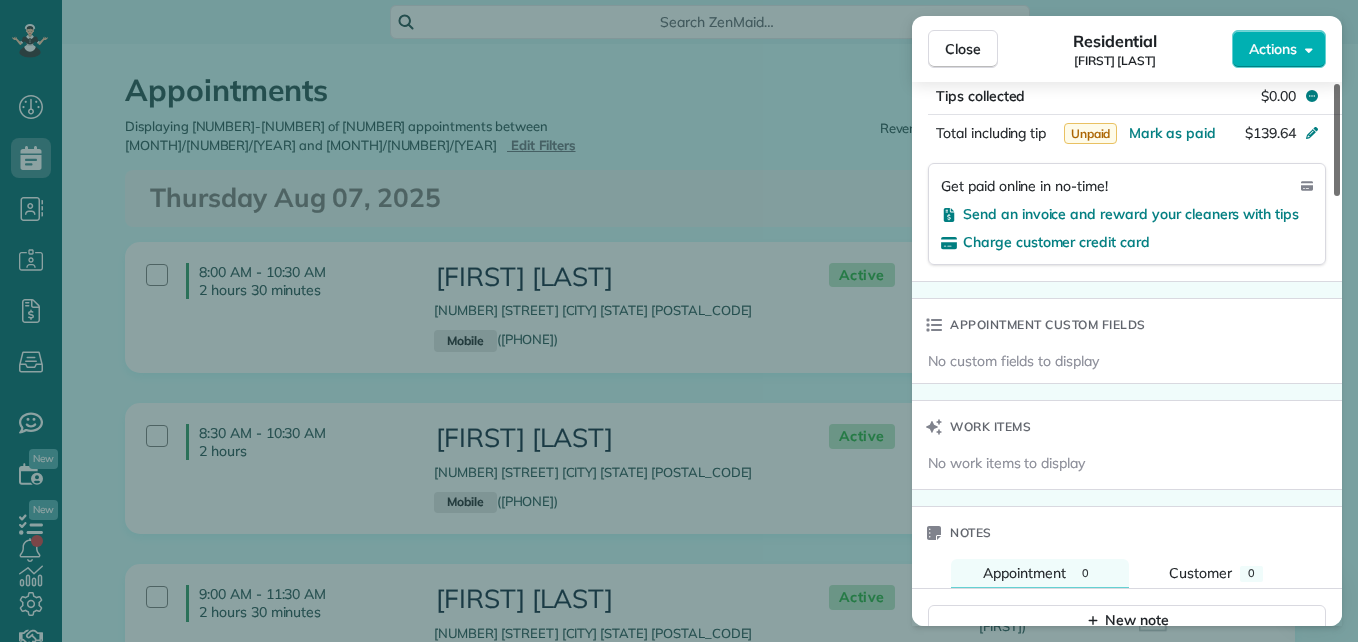 scroll, scrollTop: 1311, scrollLeft: 0, axis: vertical 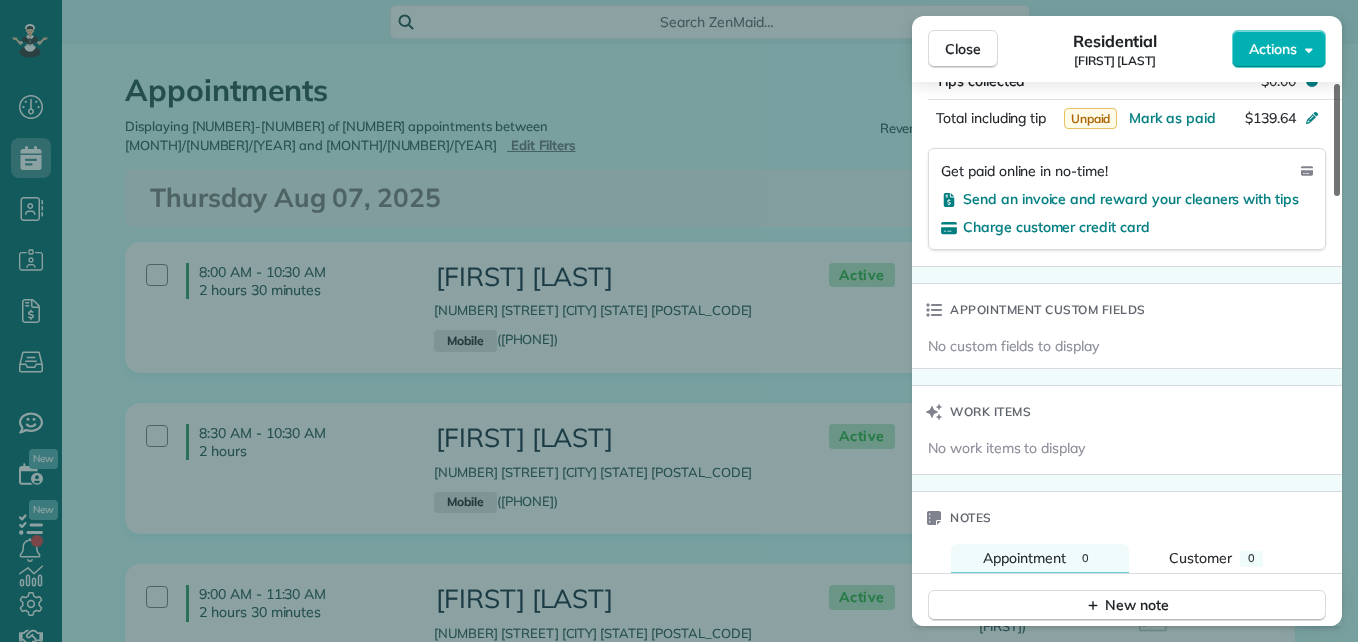 drag, startPoint x: 1334, startPoint y: 120, endPoint x: 1322, endPoint y: 391, distance: 271.26556 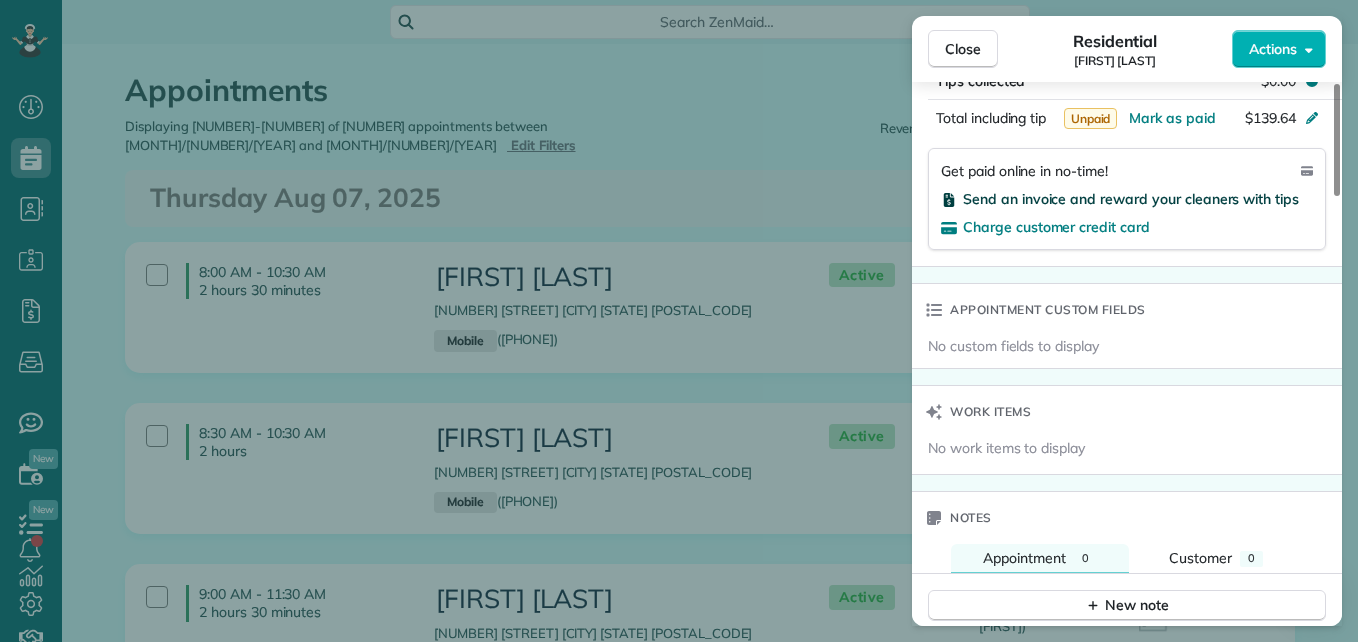 click on "Send an invoice and reward your cleaners with tips" at bounding box center (1131, 199) 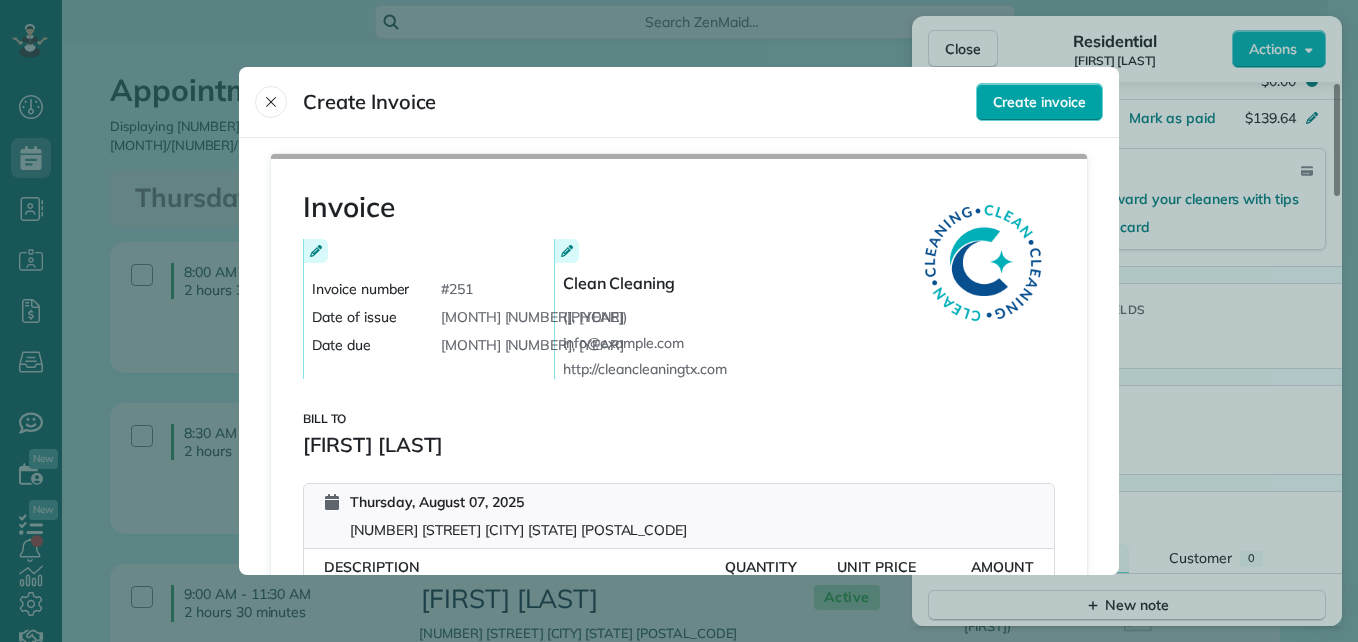 click on "Create invoice" at bounding box center (1039, 102) 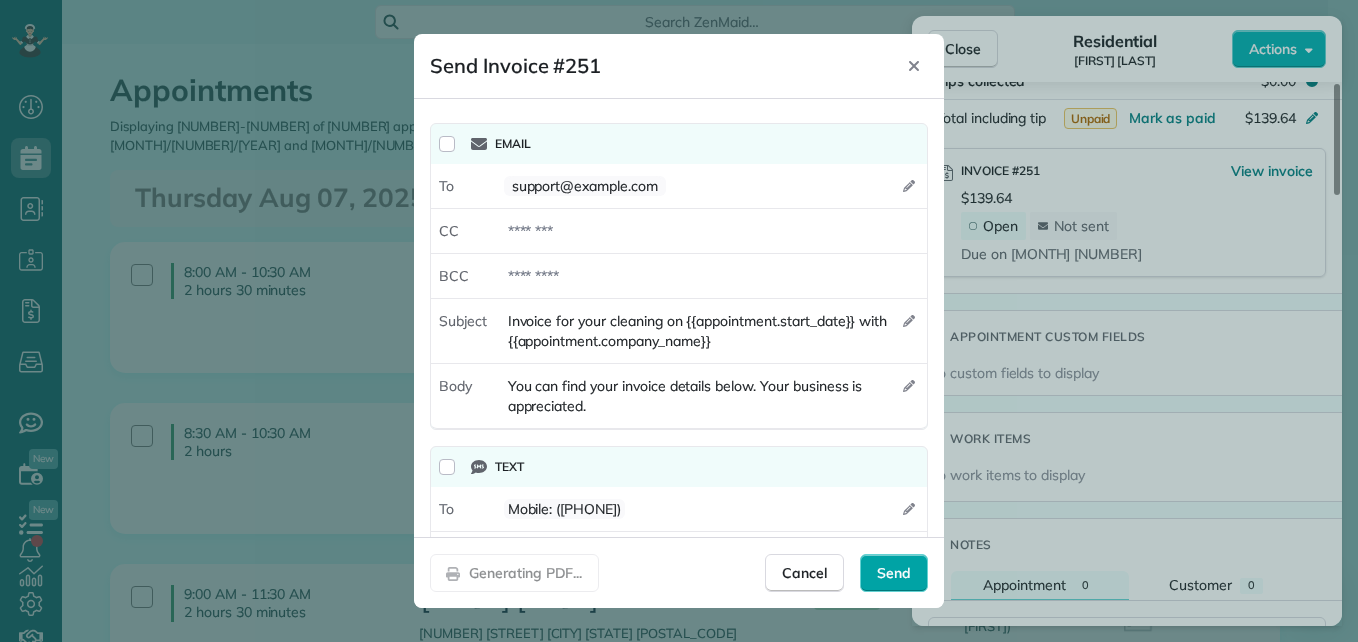 click on "Send" at bounding box center (894, 573) 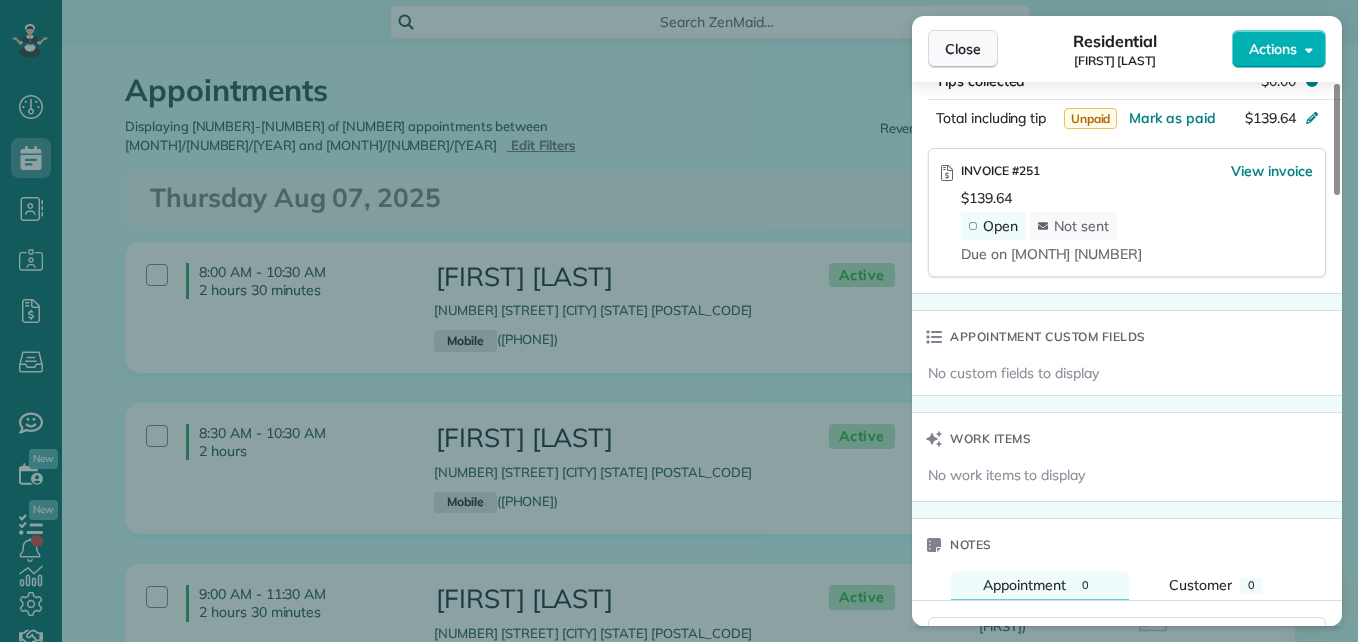 click on "Close" at bounding box center [963, 49] 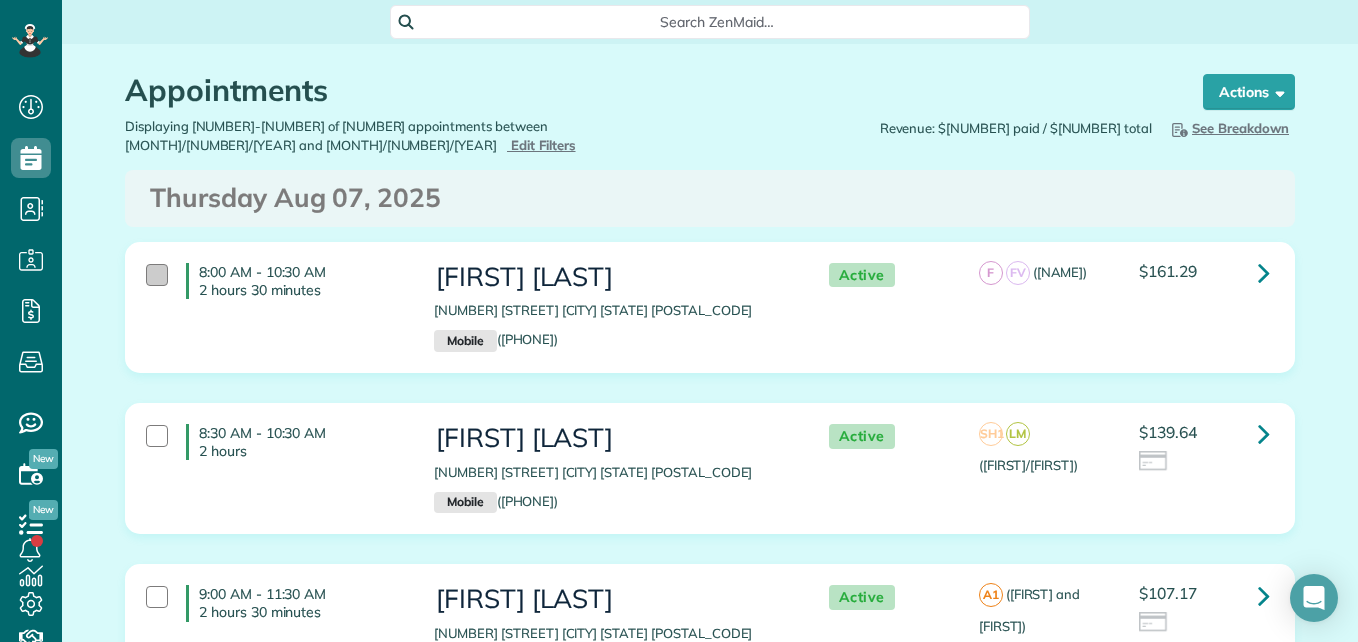 click at bounding box center [157, 275] 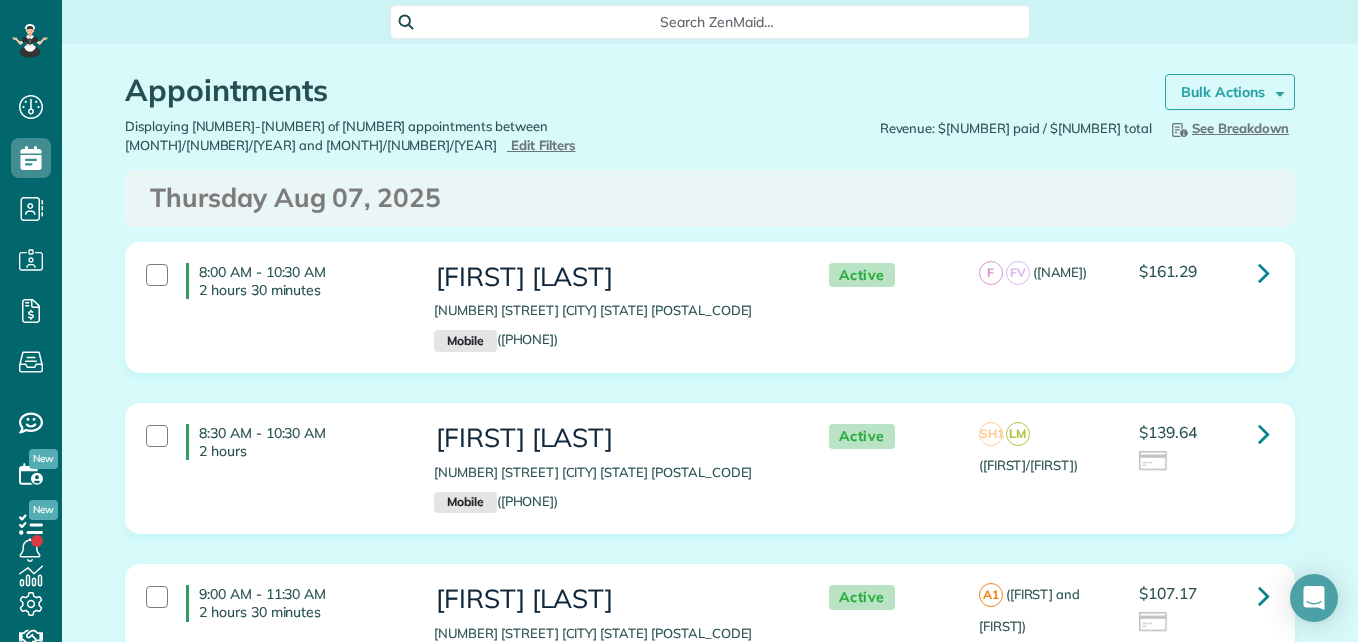click on "Bulk Actions" at bounding box center [1223, 92] 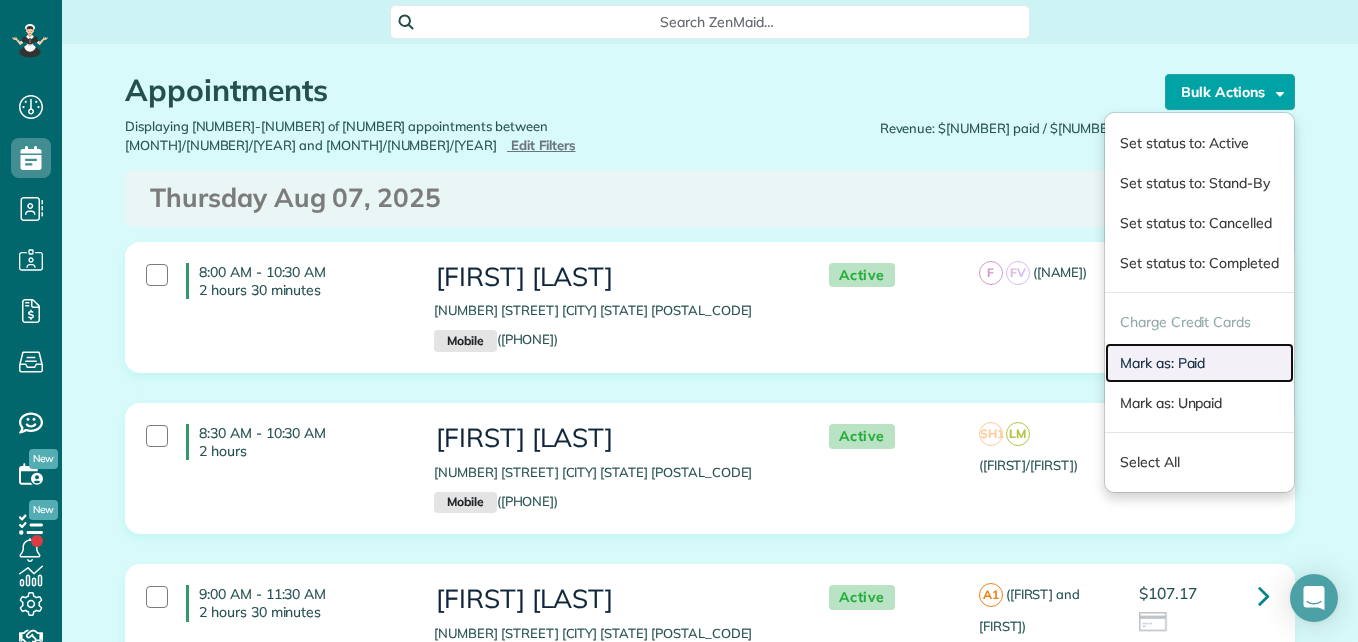 click on "Mark as: Paid" at bounding box center (1199, 363) 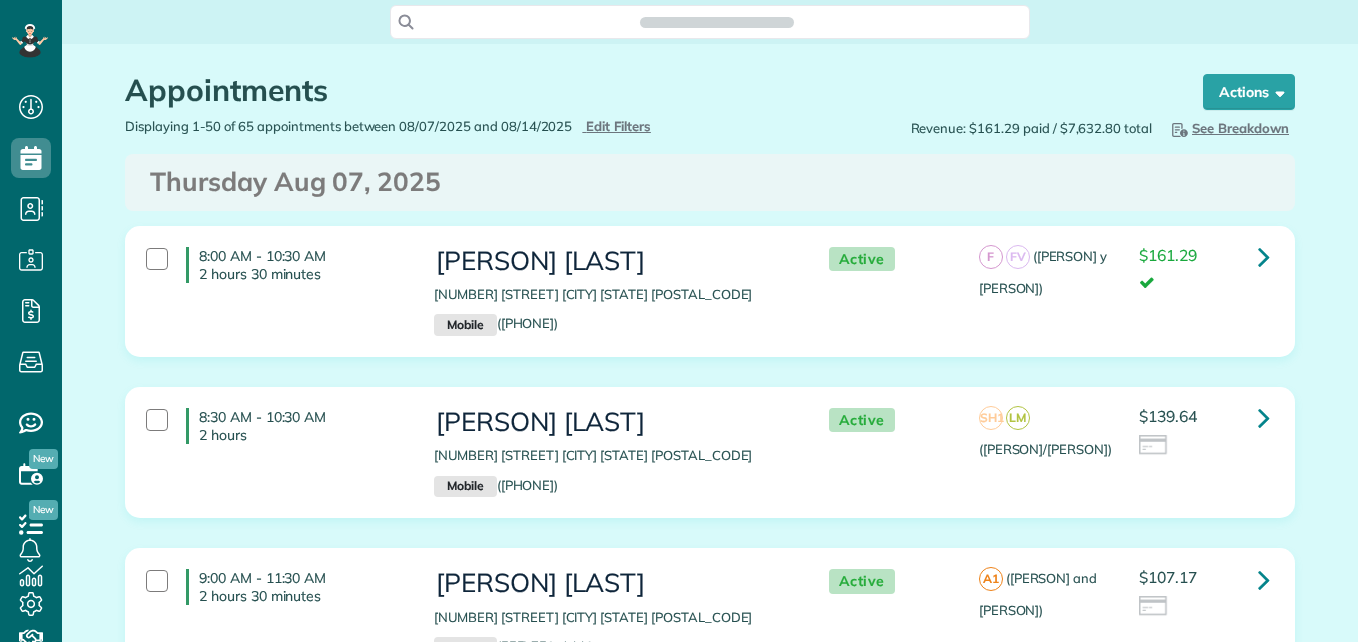 scroll, scrollTop: 0, scrollLeft: 0, axis: both 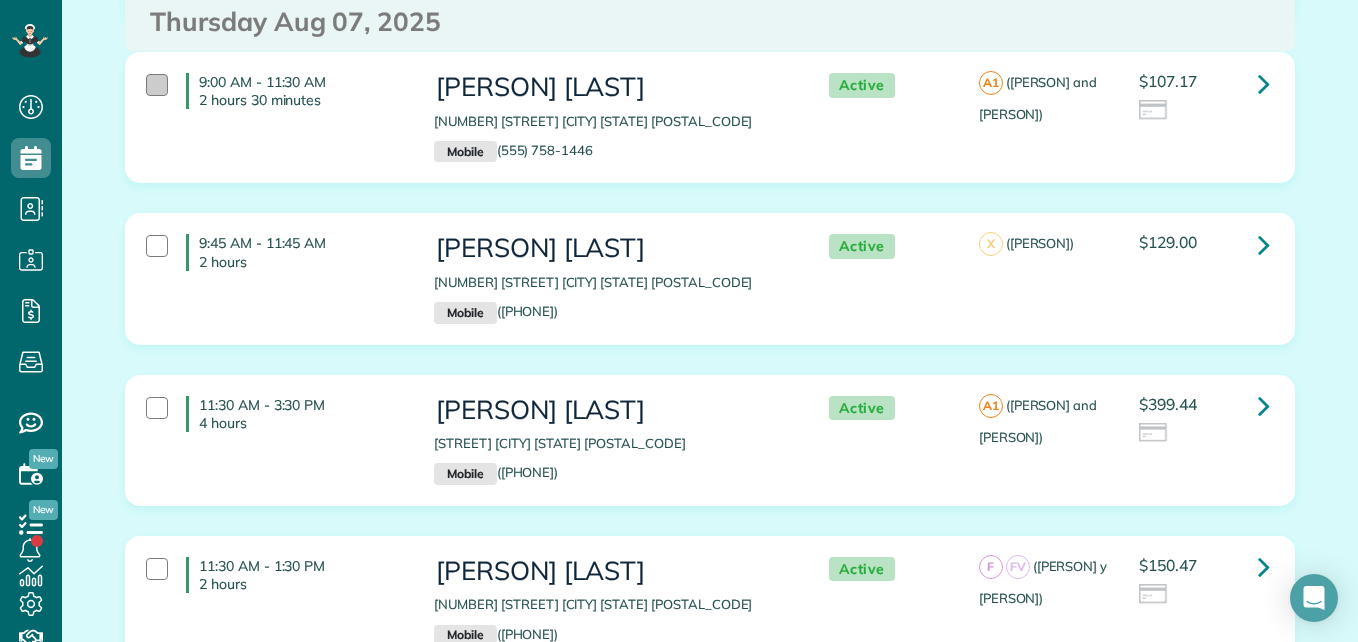click at bounding box center [157, 85] 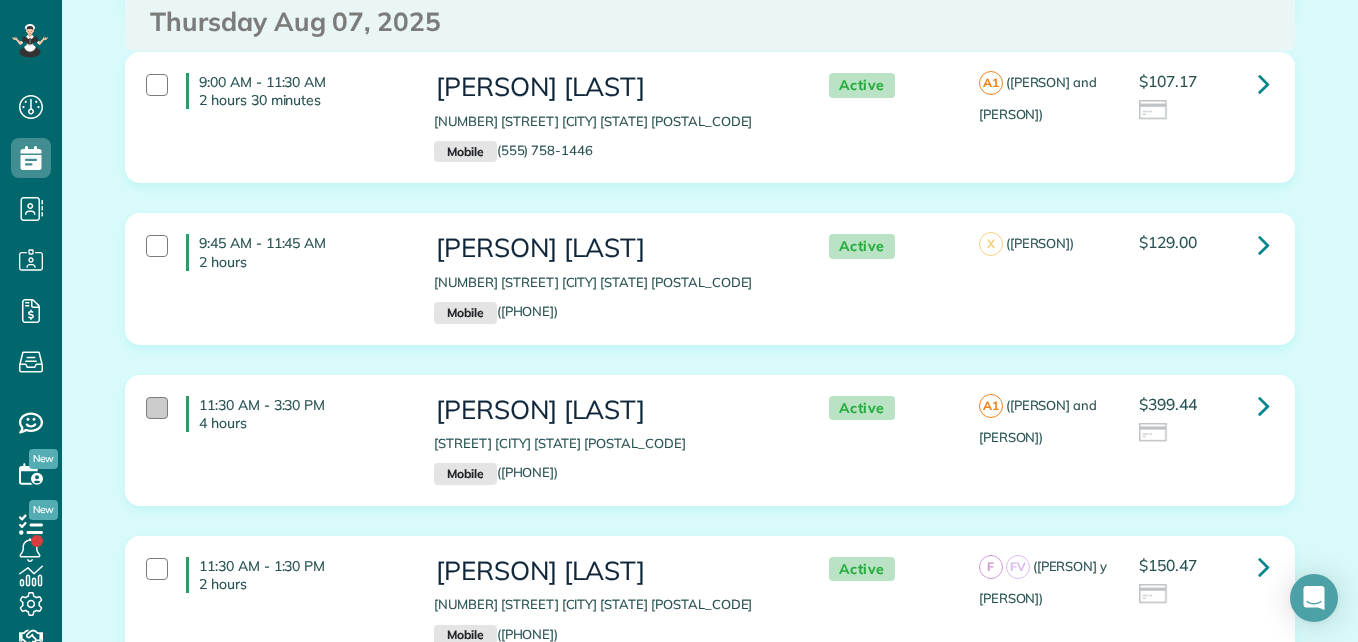 click at bounding box center (157, 408) 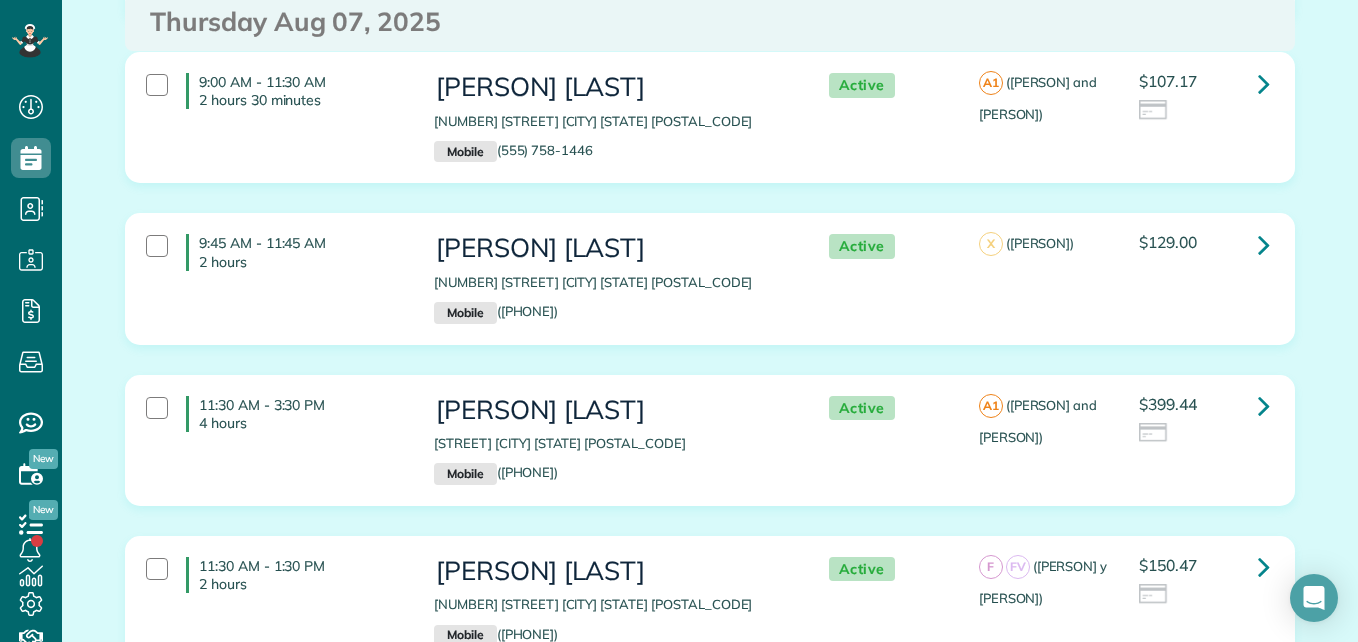 click on "11:30 AM -  1:30 PM
2 hours" at bounding box center [275, 575] 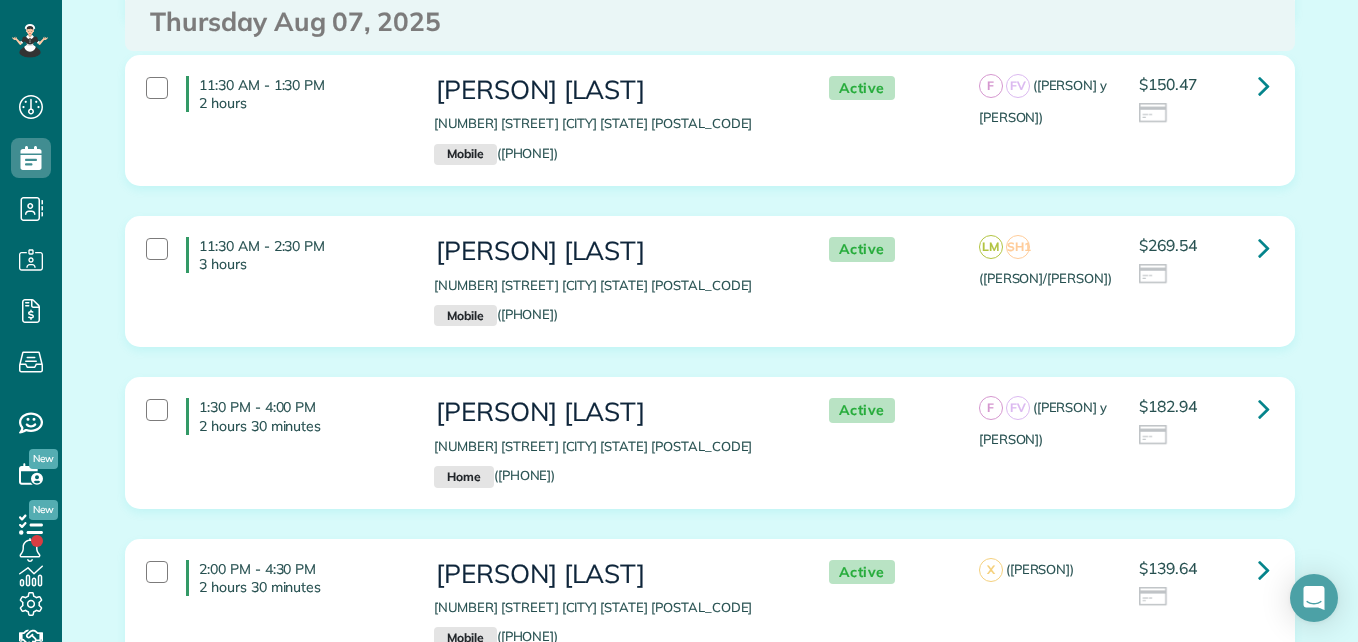 scroll, scrollTop: 1067, scrollLeft: 0, axis: vertical 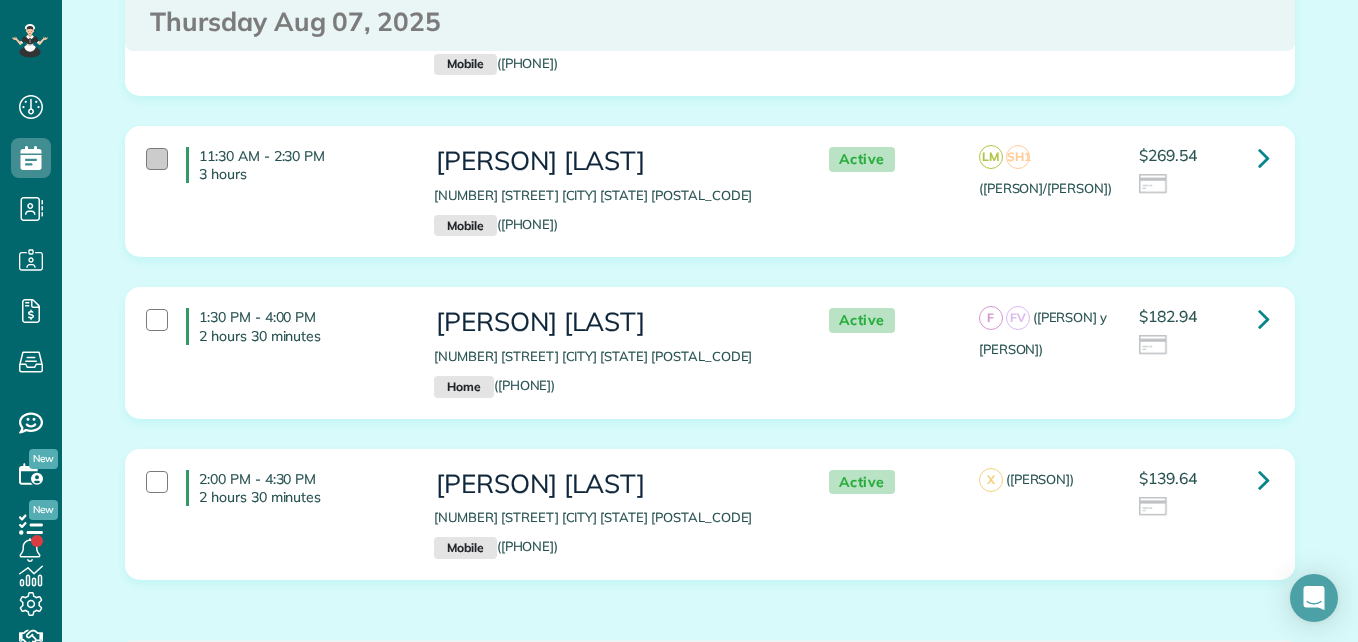 click at bounding box center [157, 159] 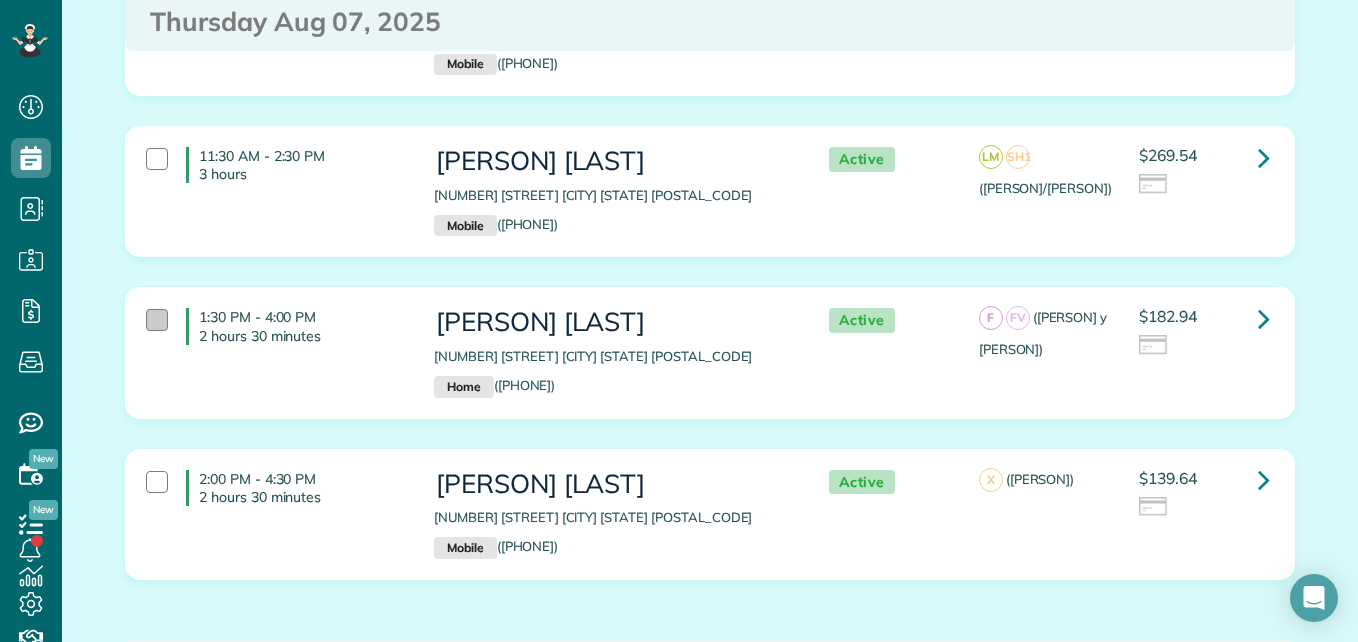 click at bounding box center [157, 320] 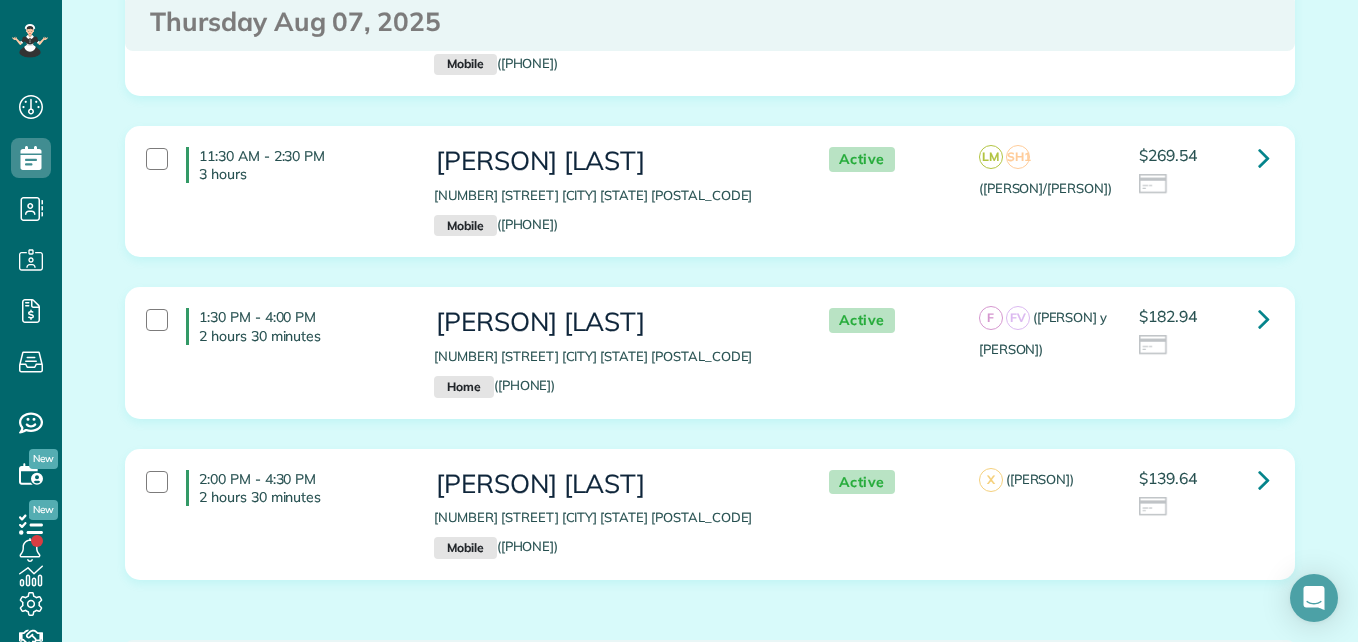 click on "2:00 PM -  4:30 PM
2 hours  30 minutes" at bounding box center [275, 488] 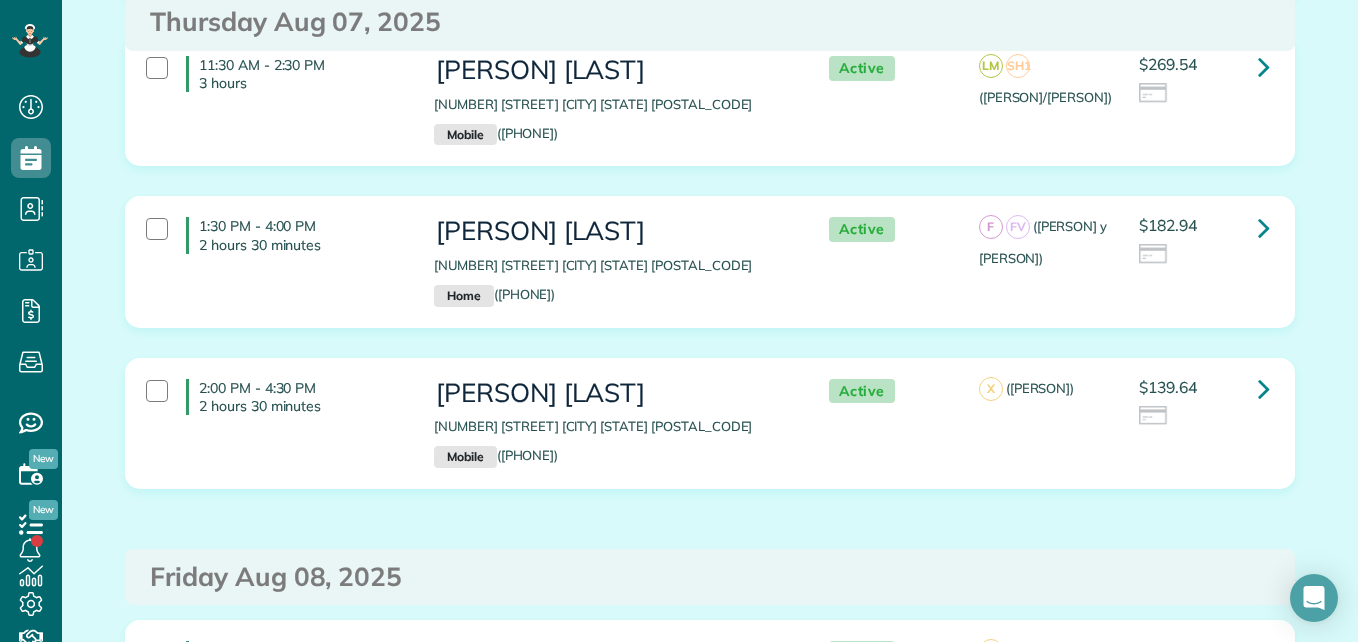 scroll, scrollTop: 0, scrollLeft: 0, axis: both 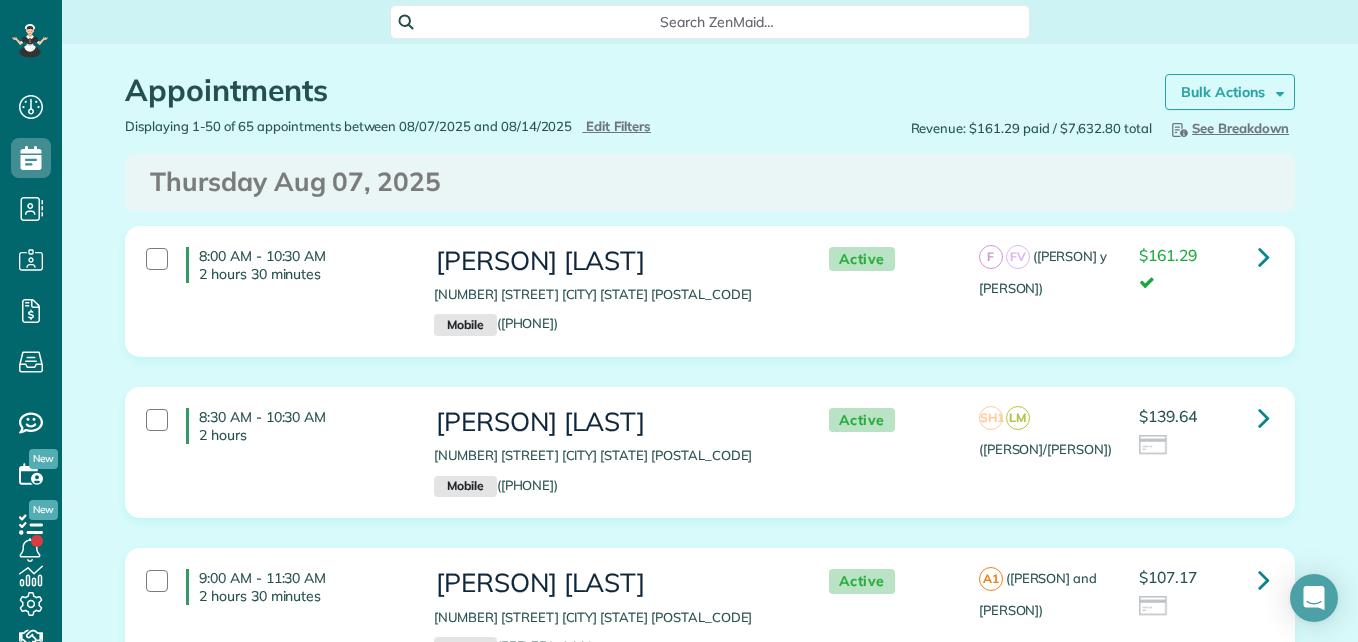 click on "Bulk Actions" at bounding box center [1223, 92] 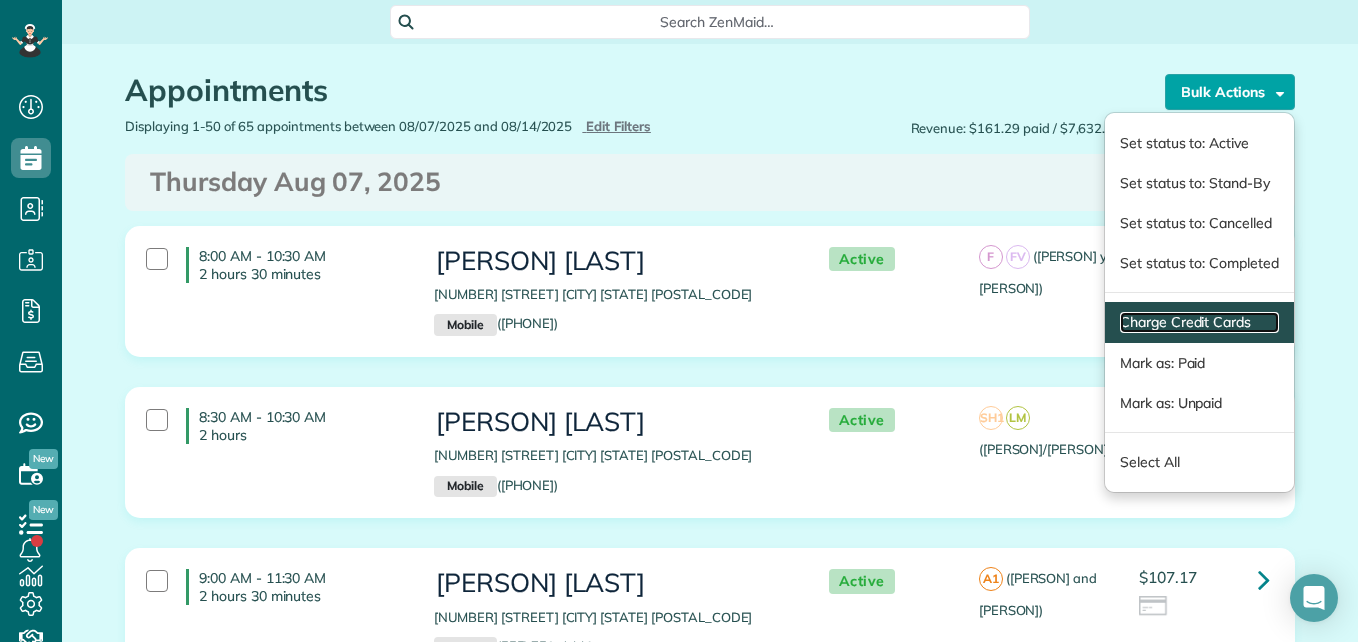 click on "Charge Credit Cards" at bounding box center [1199, 322] 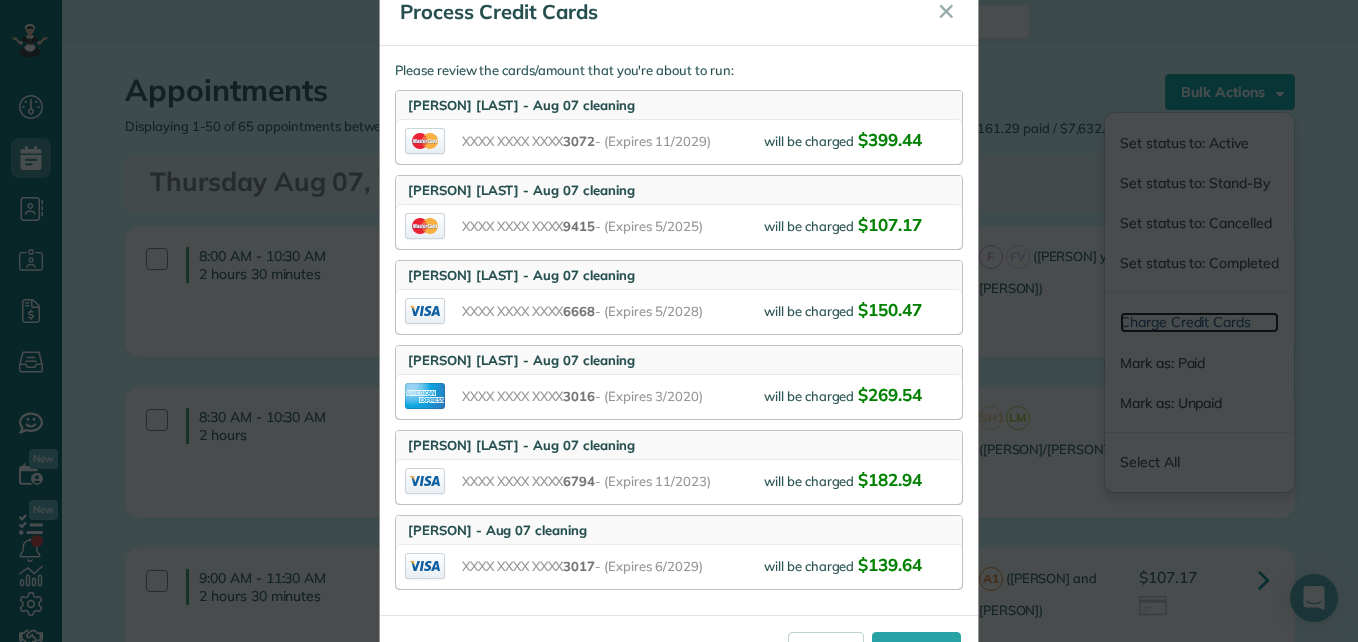 scroll, scrollTop: 127, scrollLeft: 0, axis: vertical 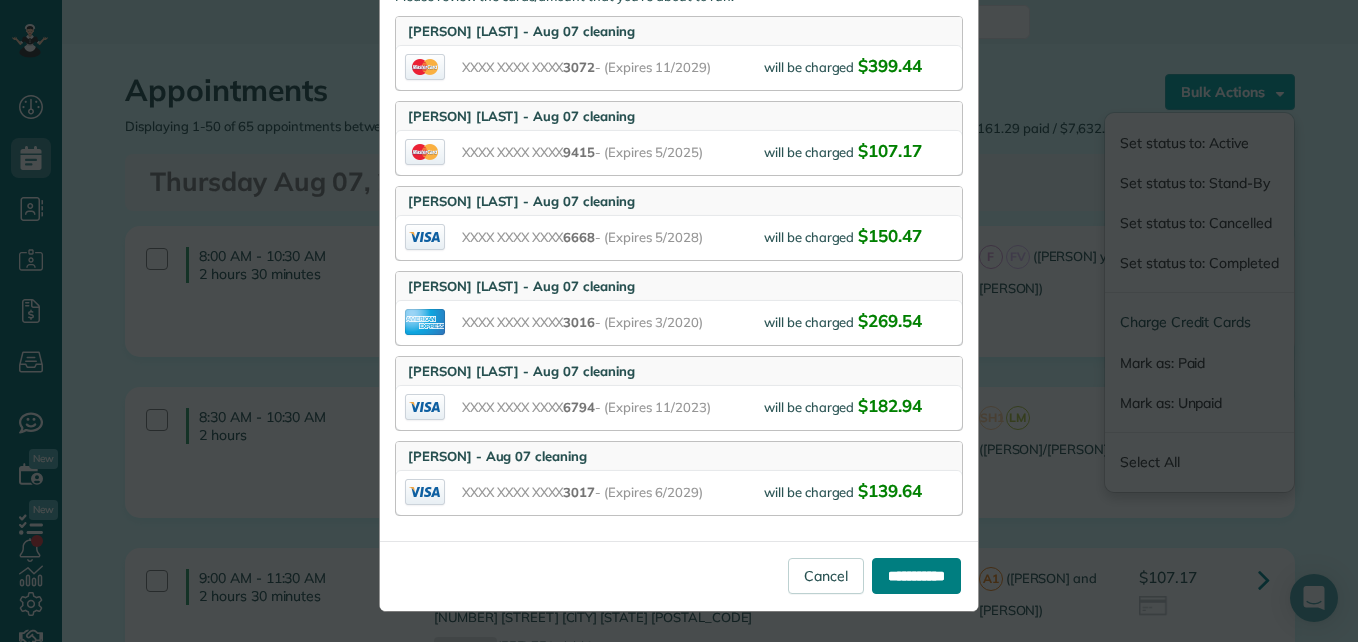click on "**********" at bounding box center (916, 576) 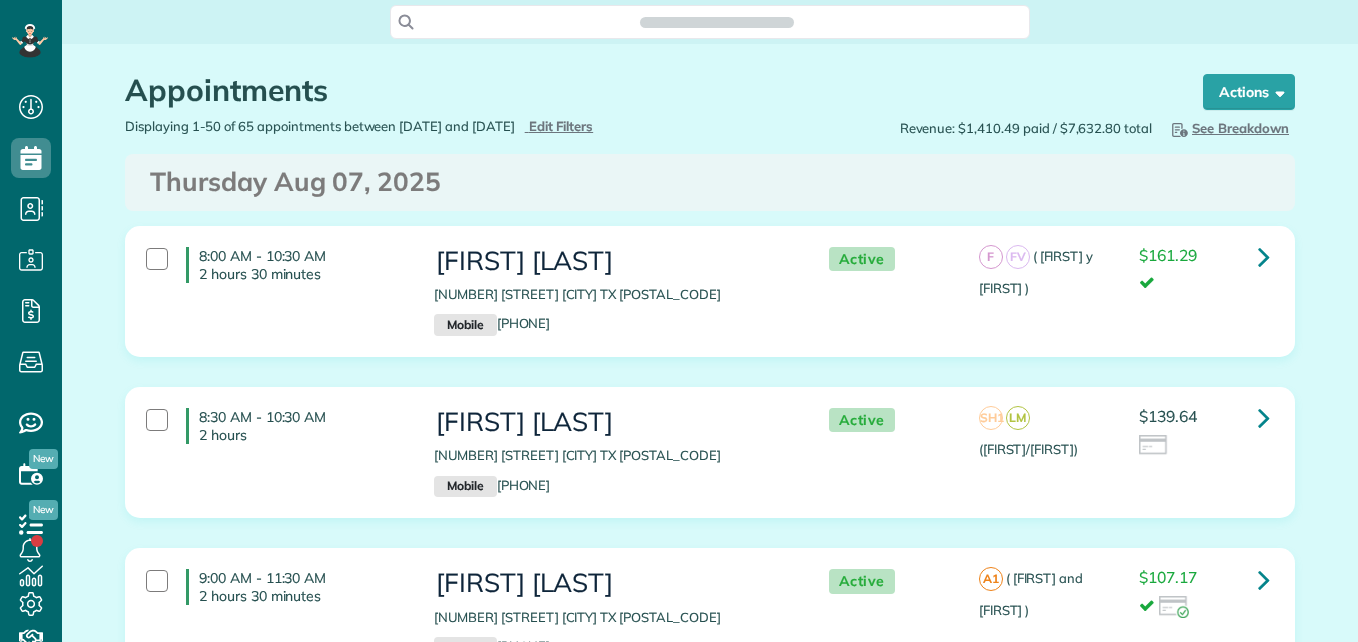 scroll, scrollTop: 0, scrollLeft: 0, axis: both 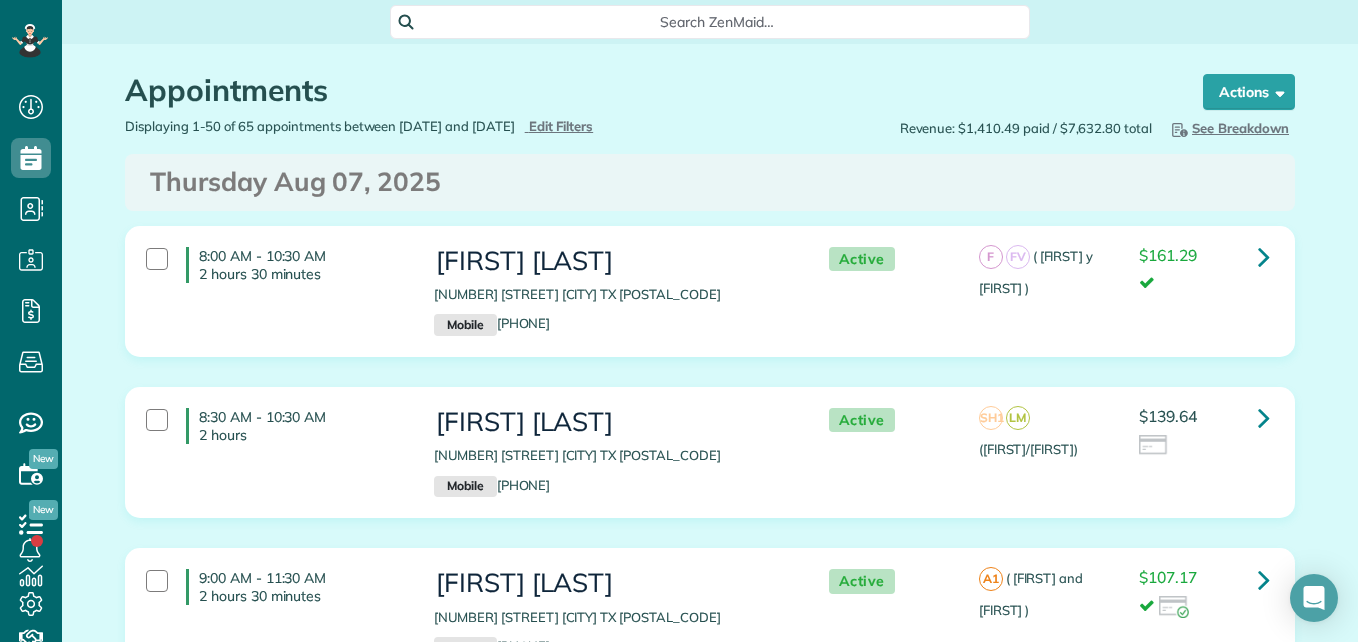 click on "Appointments" at bounding box center [645, 95] 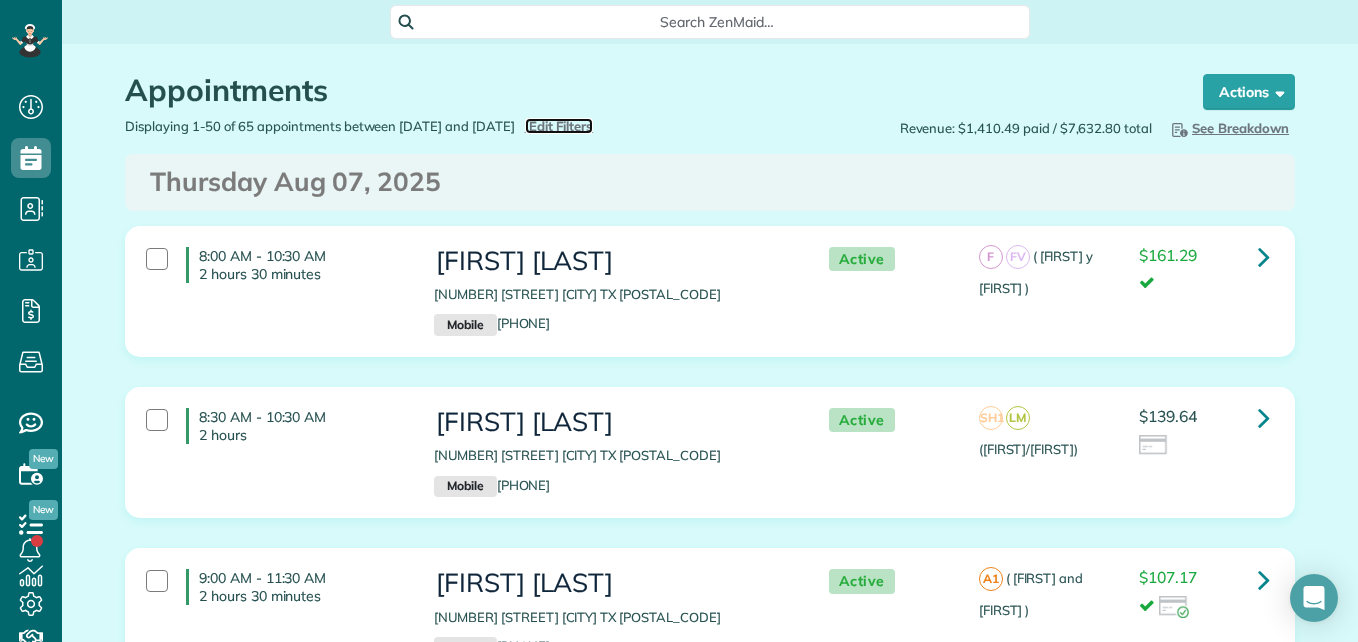 click on "Edit Filters" at bounding box center [561, 126] 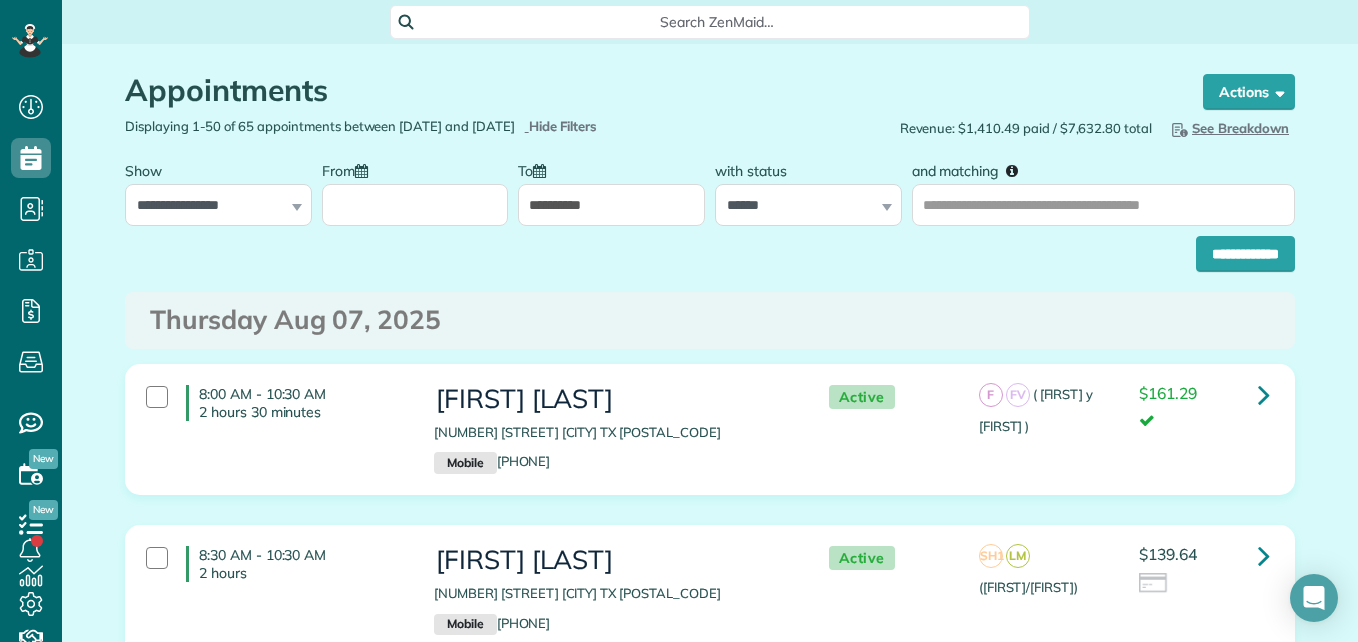 click on "From" at bounding box center (350, 169) 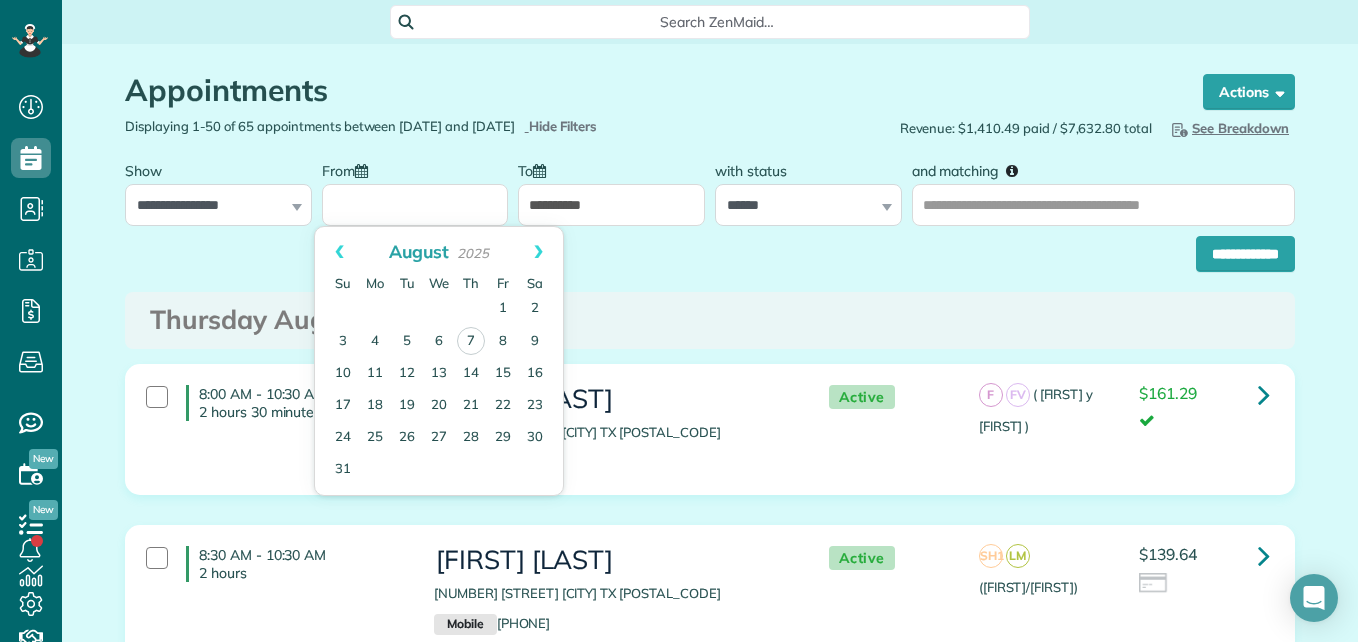 click on "From" at bounding box center (415, 205) 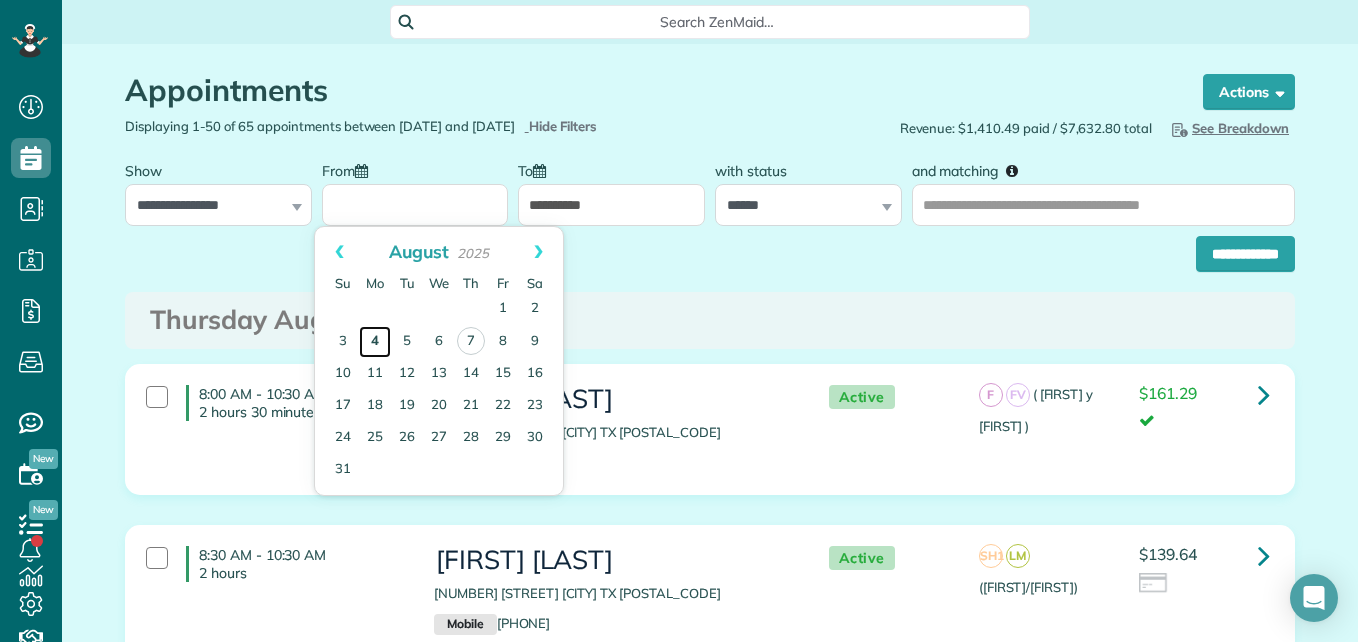 click on "4" at bounding box center (375, 342) 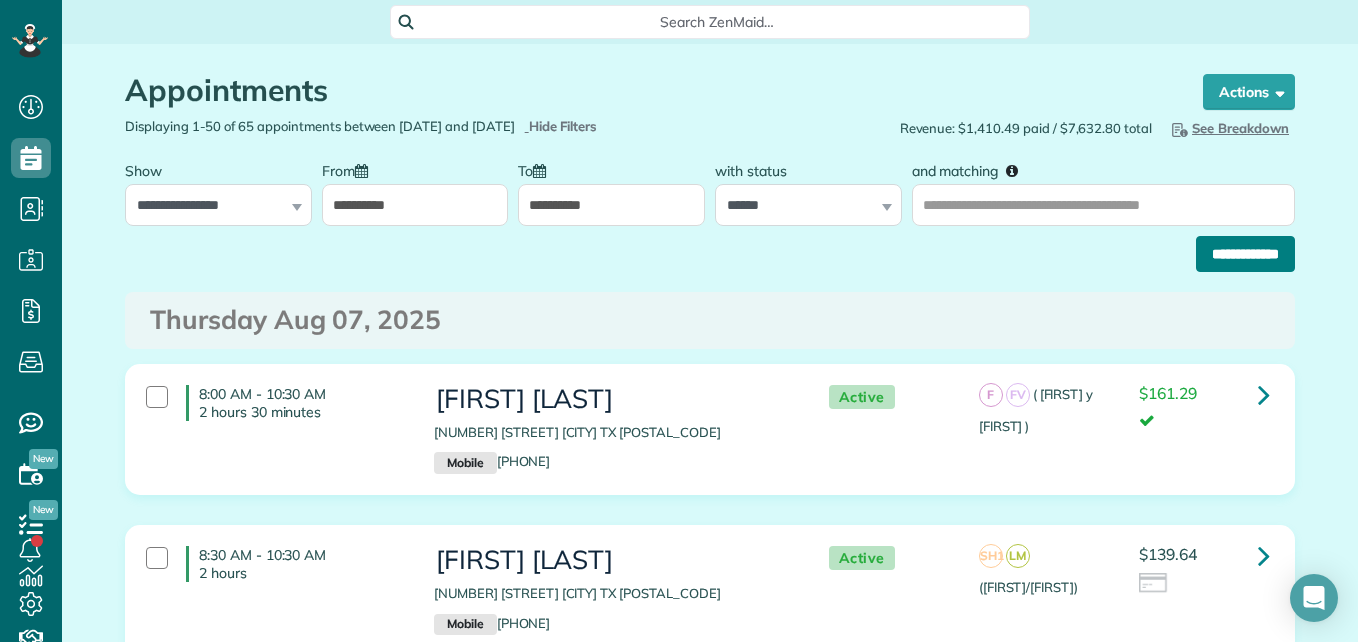 click on "**********" at bounding box center [1245, 254] 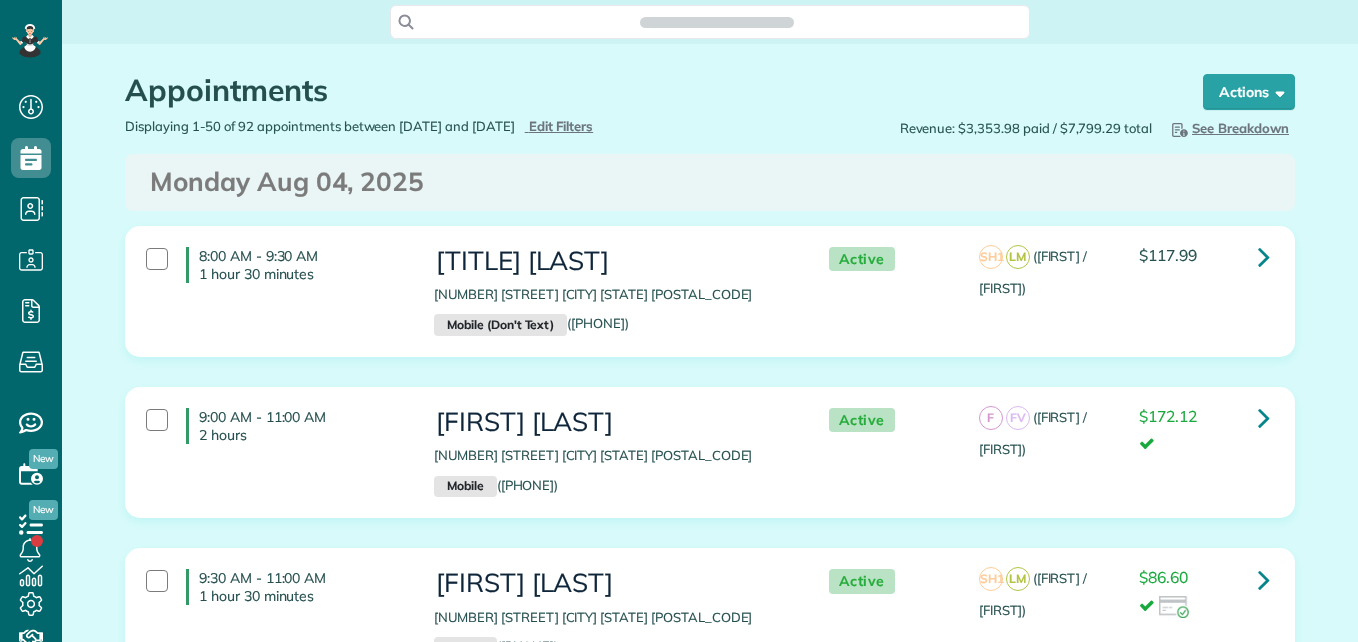 scroll, scrollTop: 0, scrollLeft: 0, axis: both 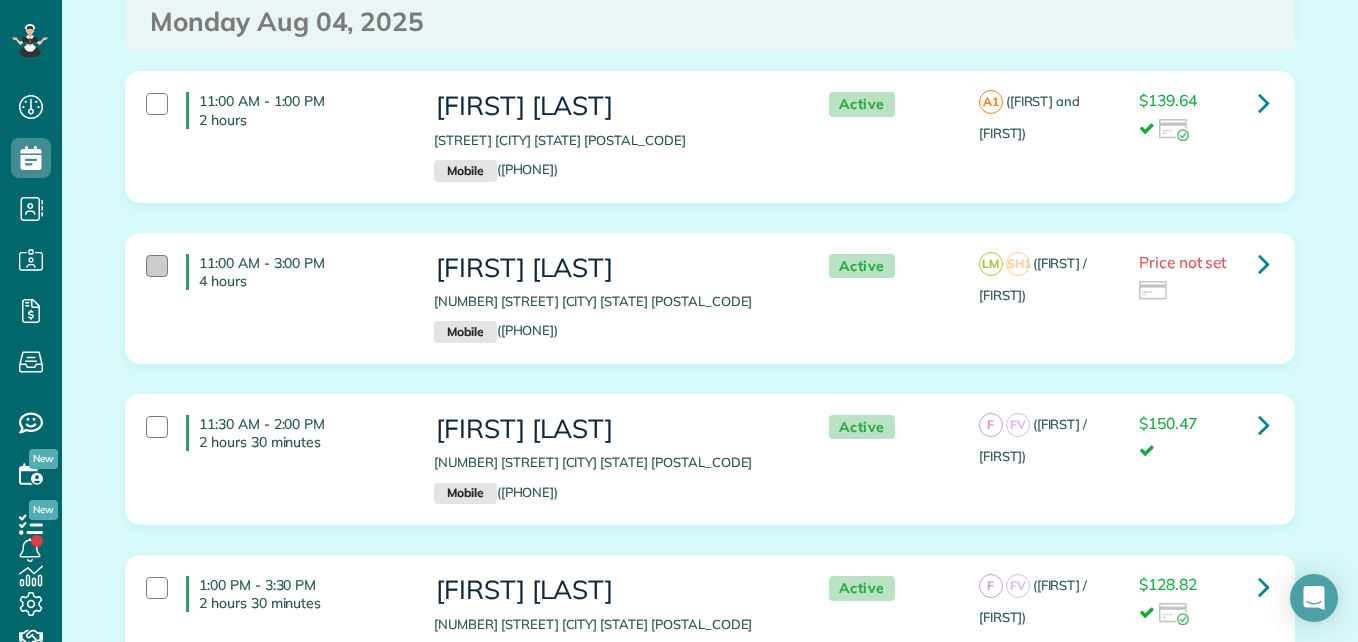 click at bounding box center (157, 266) 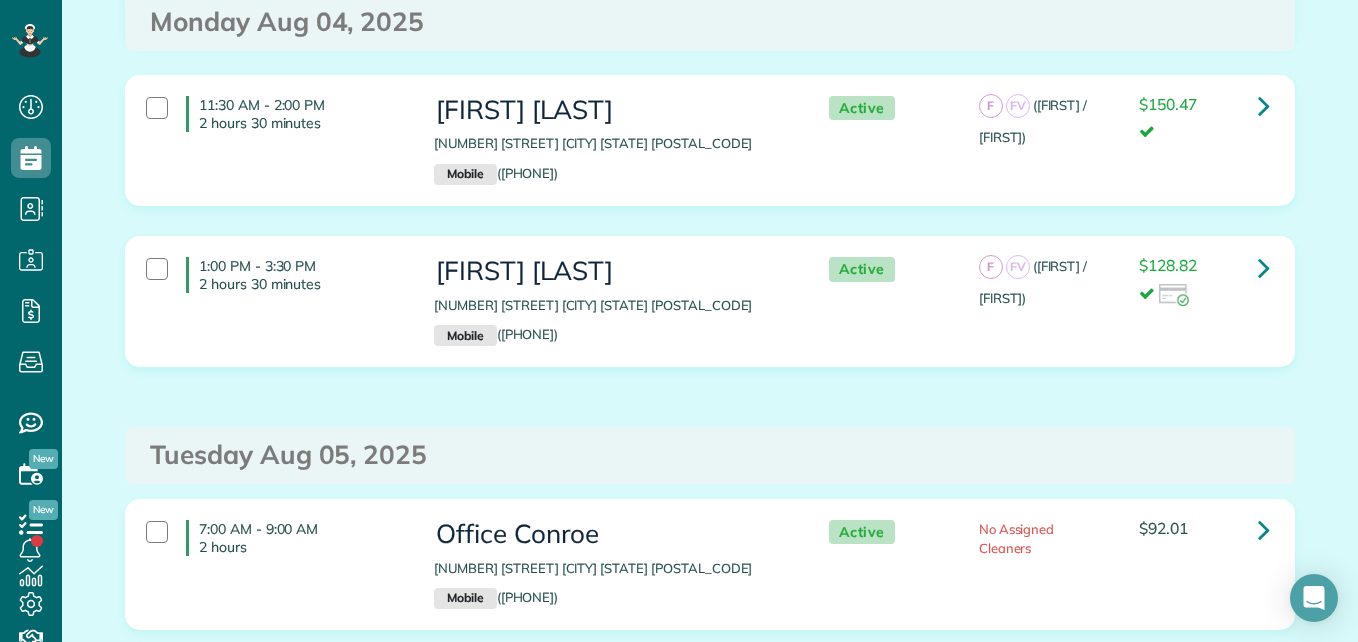 scroll, scrollTop: 972, scrollLeft: 0, axis: vertical 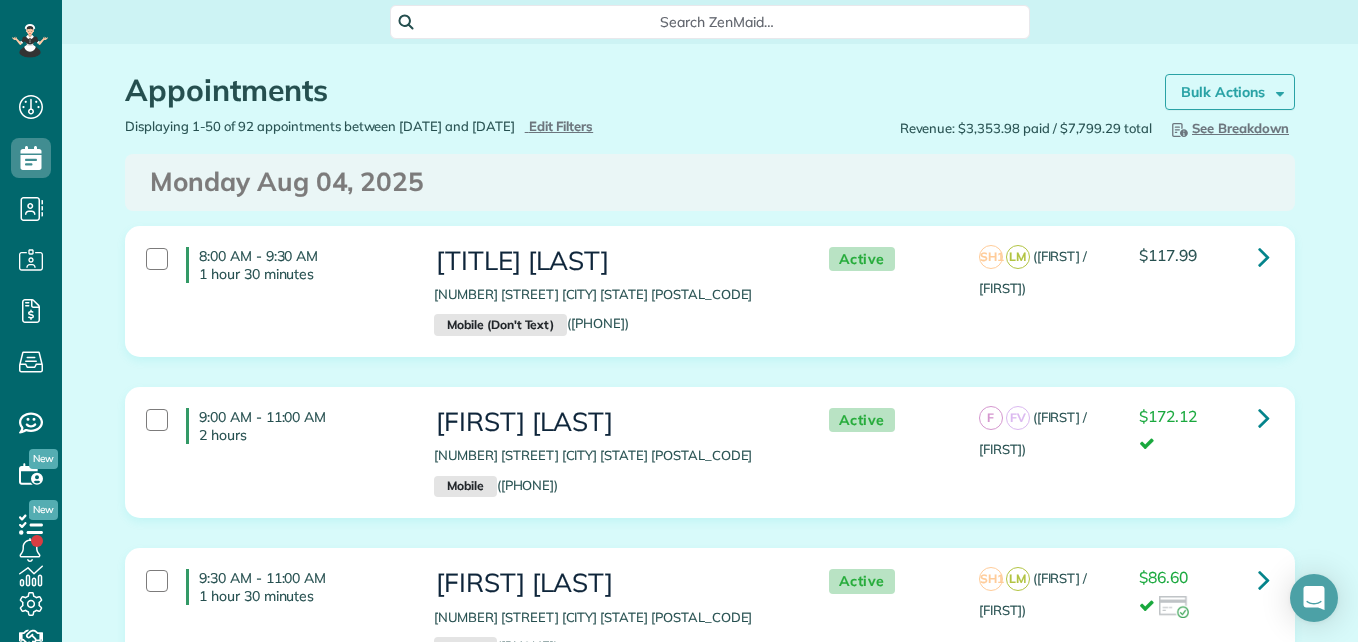 click on "Bulk Actions" at bounding box center (1223, 92) 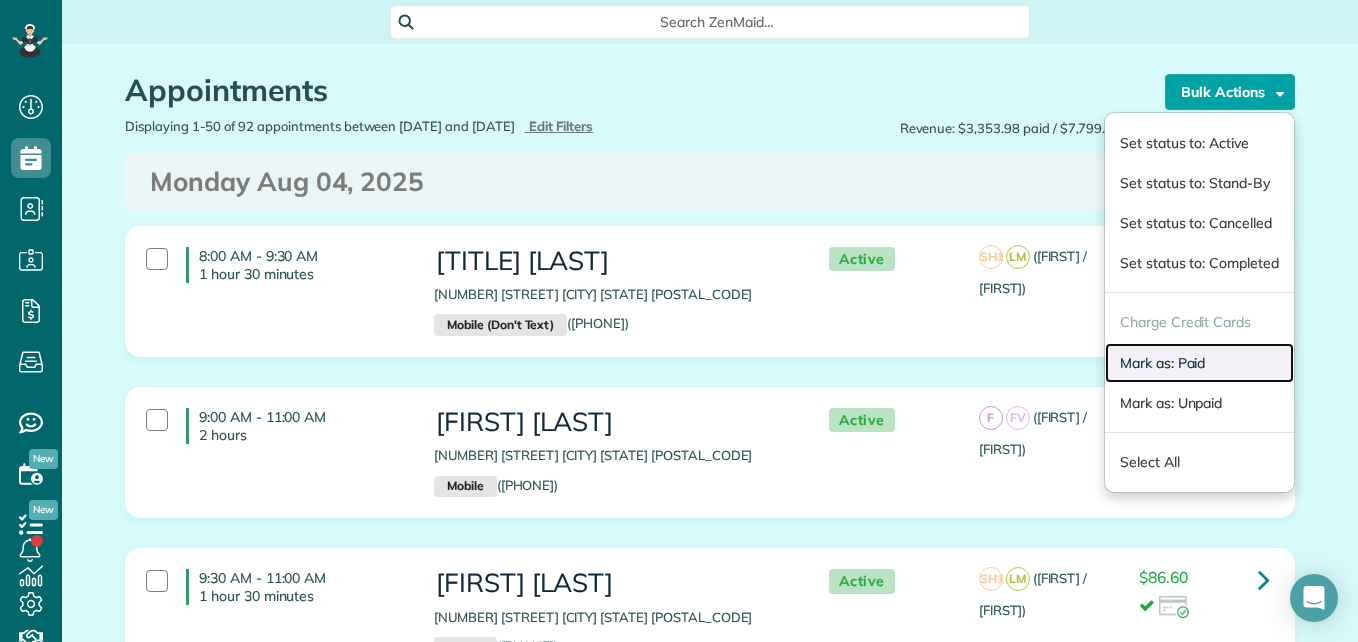 click on "Mark as: Paid" at bounding box center (1199, 363) 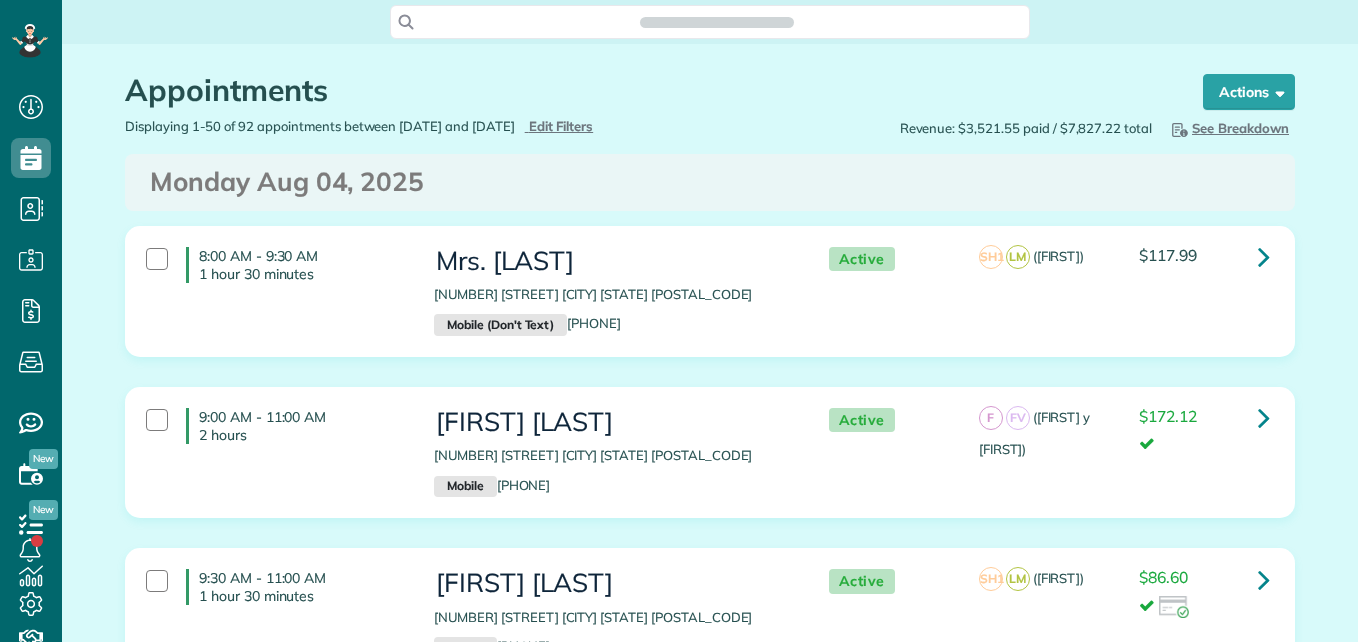 scroll, scrollTop: 0, scrollLeft: 0, axis: both 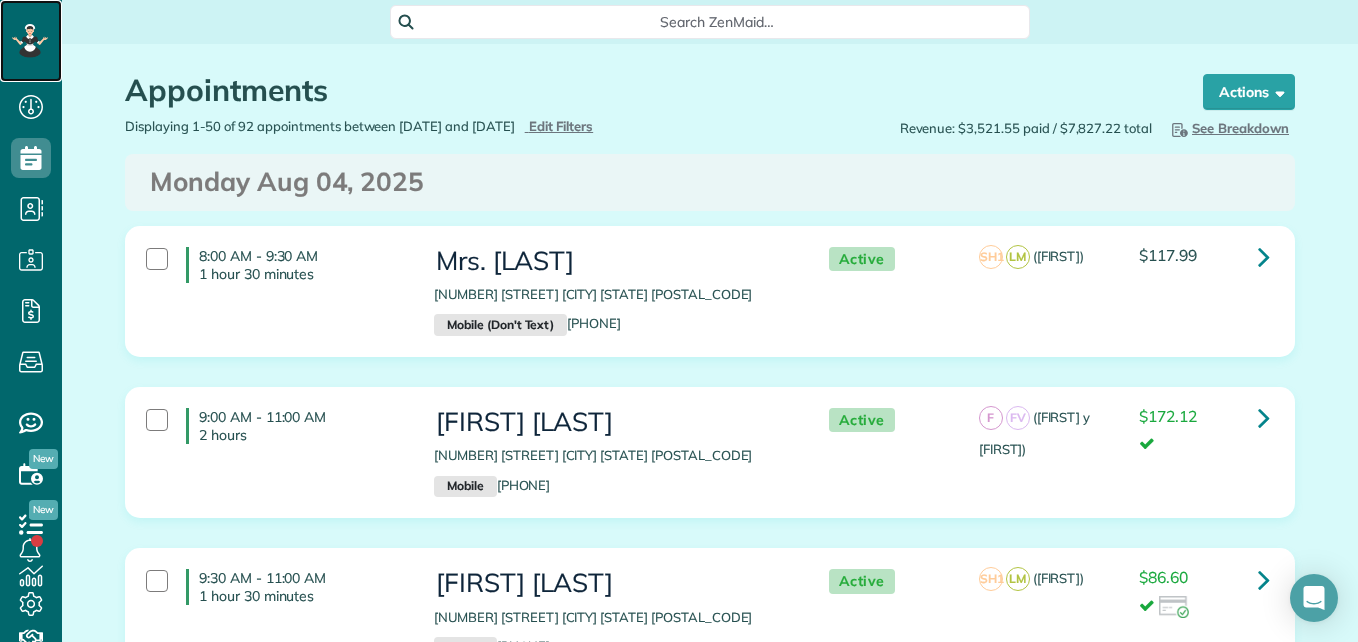 click 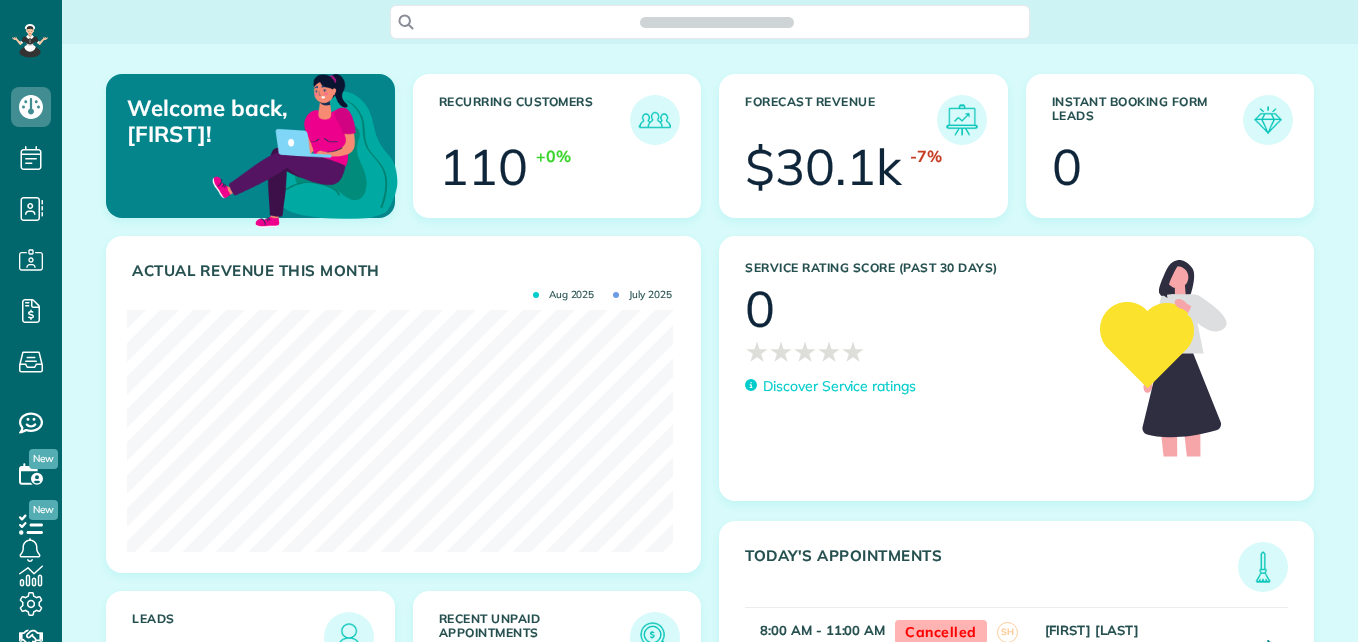 scroll, scrollTop: 0, scrollLeft: 0, axis: both 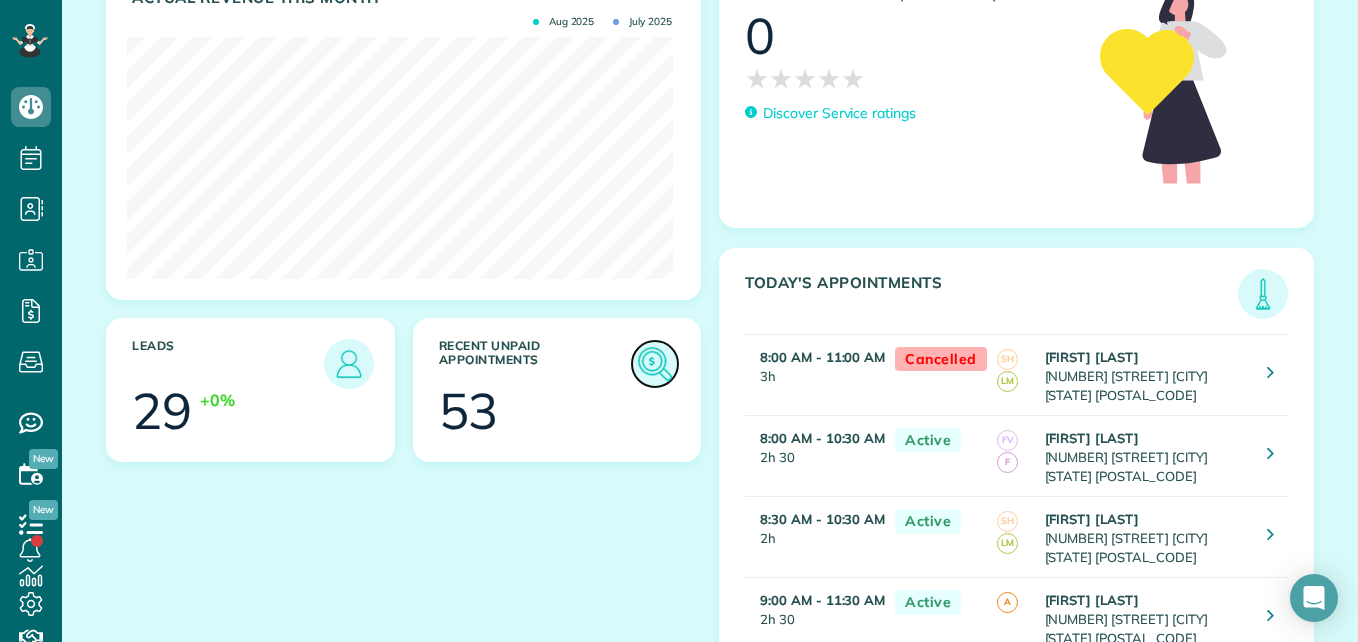 click at bounding box center (655, 364) 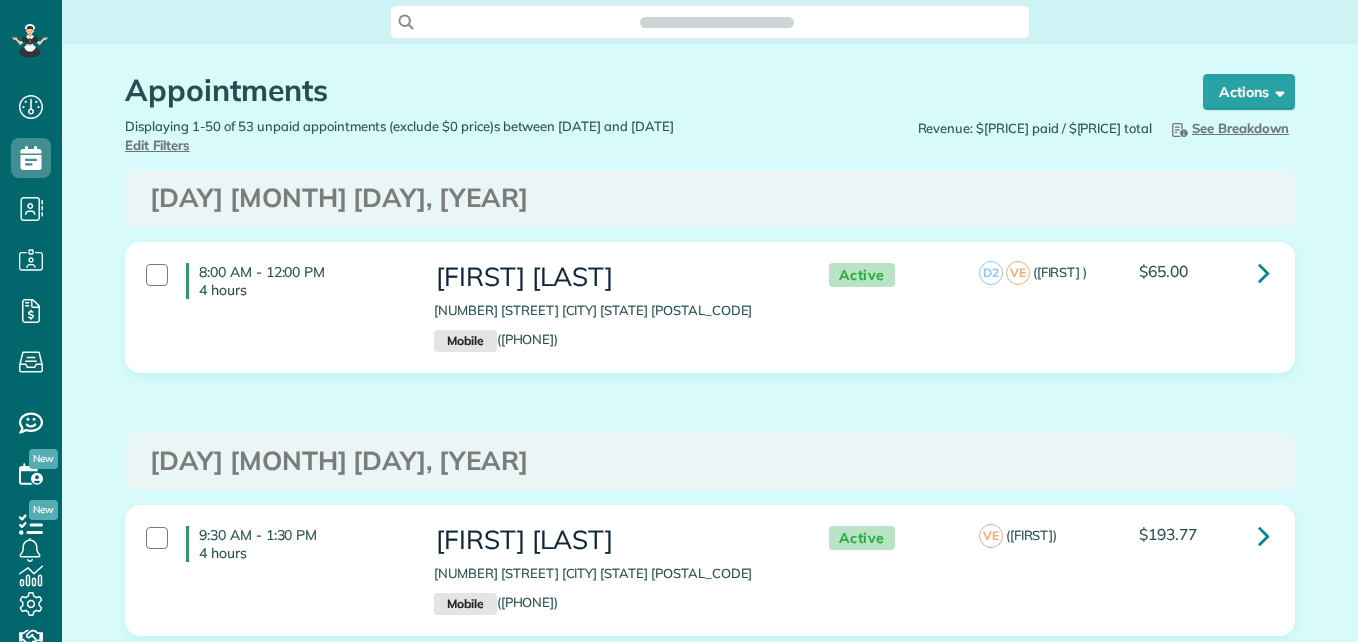 scroll, scrollTop: 0, scrollLeft: 0, axis: both 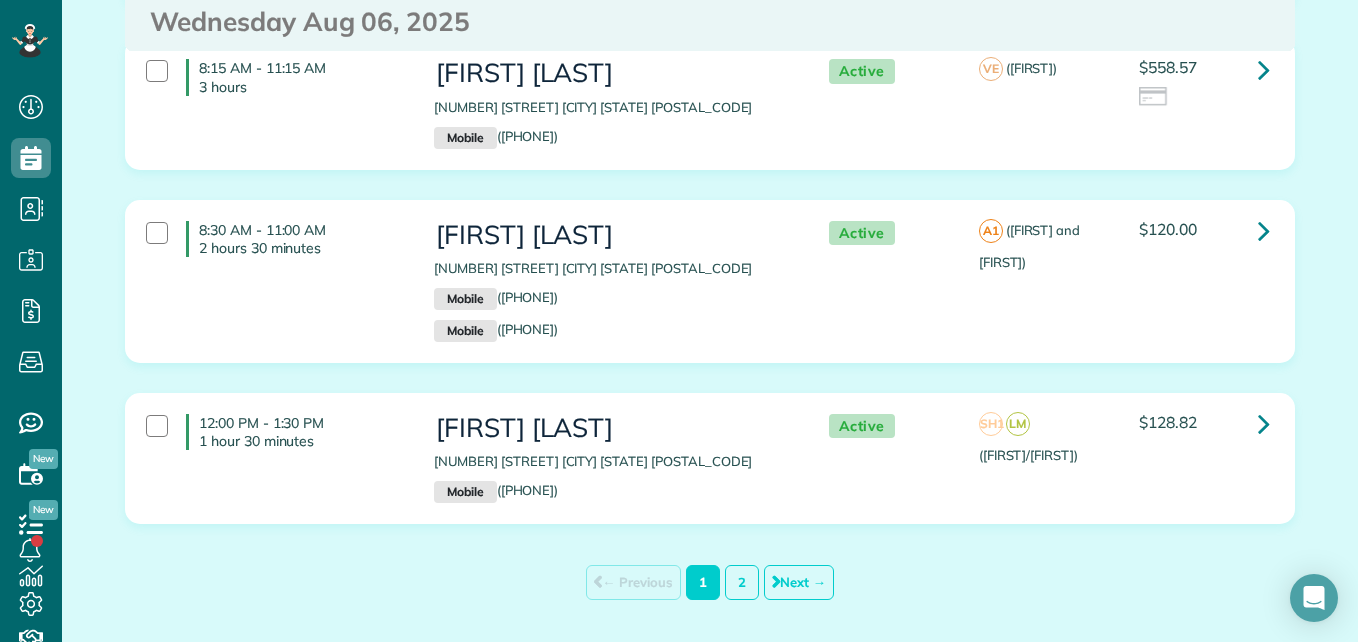 click on "12:00 PM -  1:30 PM
1 hour  30 minutes" at bounding box center [275, 432] 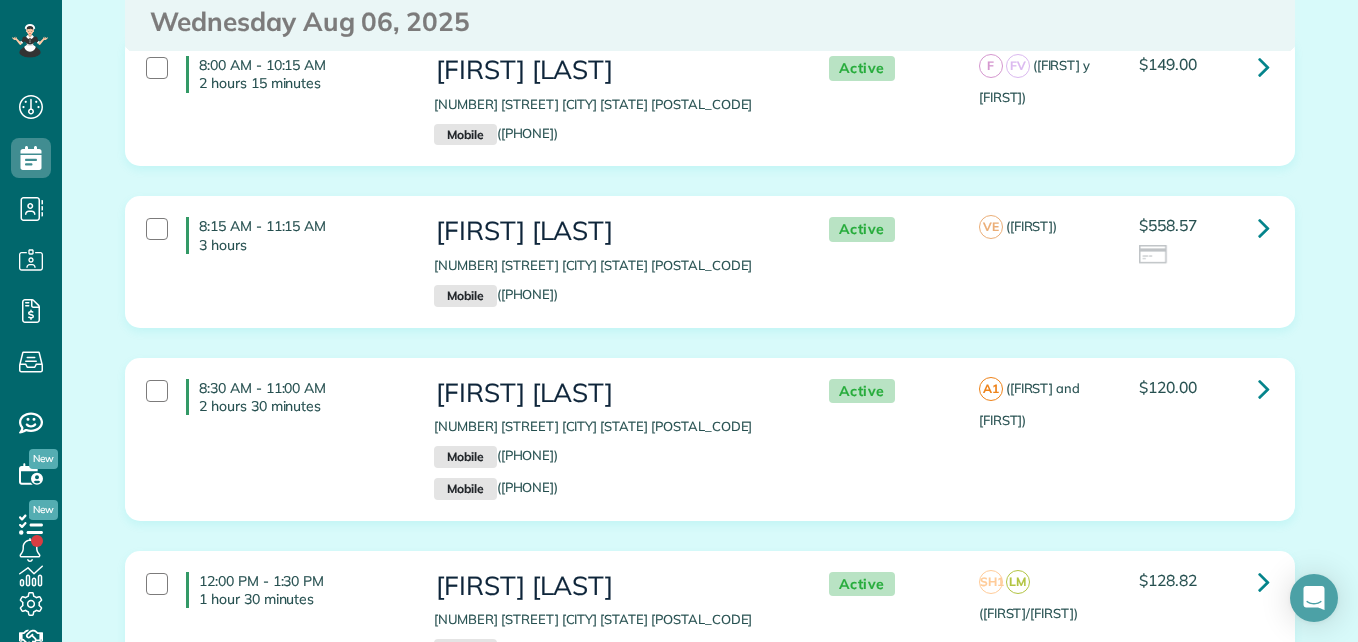 scroll, scrollTop: 10816, scrollLeft: 0, axis: vertical 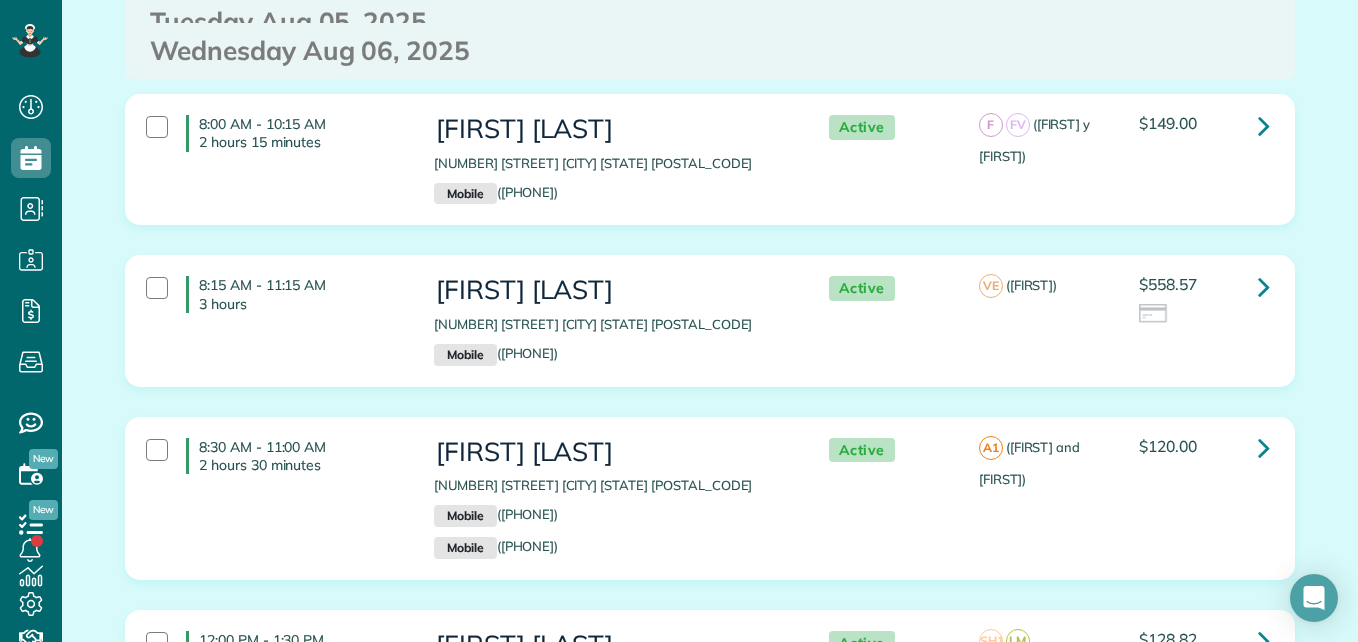 click on "8:15 AM - 11:15 AM
3 hours" at bounding box center [275, 294] 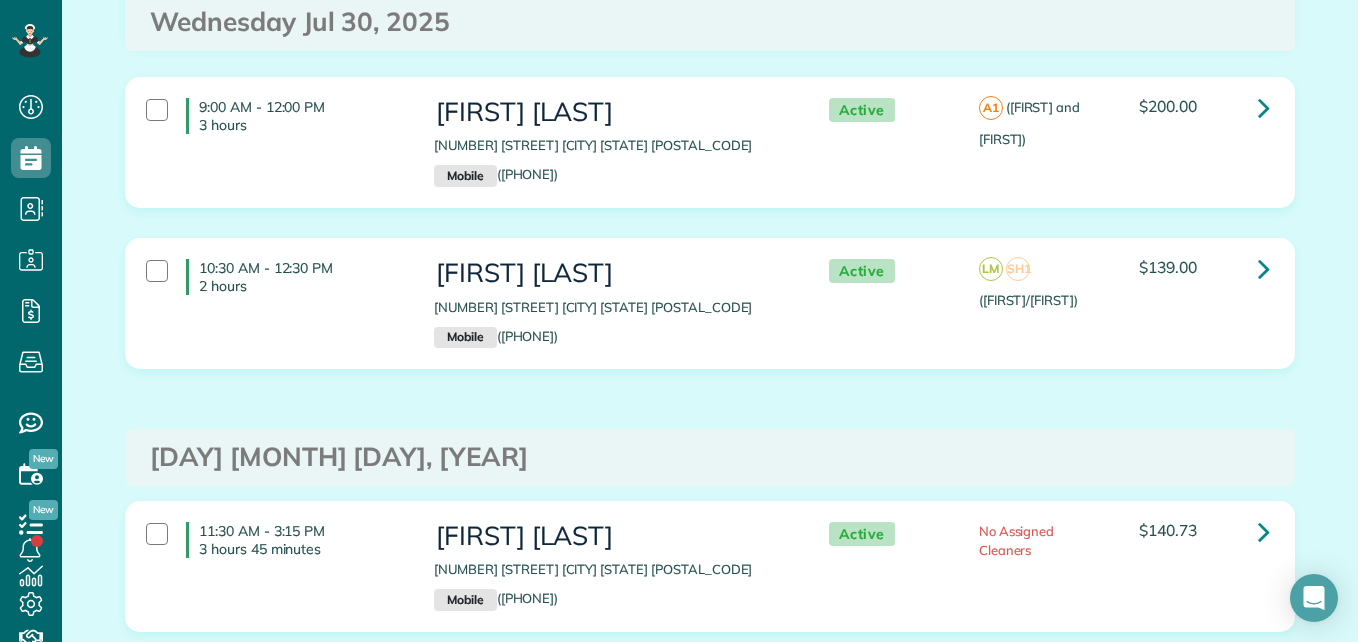 scroll, scrollTop: 8230, scrollLeft: 0, axis: vertical 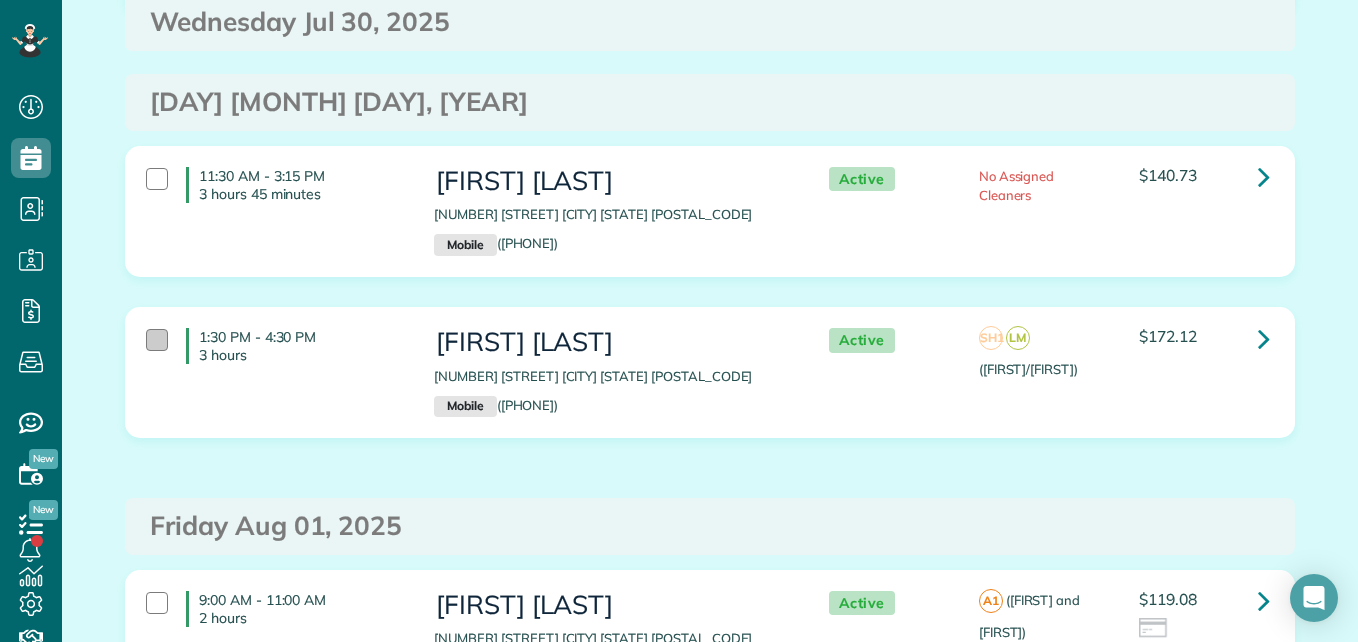 click at bounding box center [157, 340] 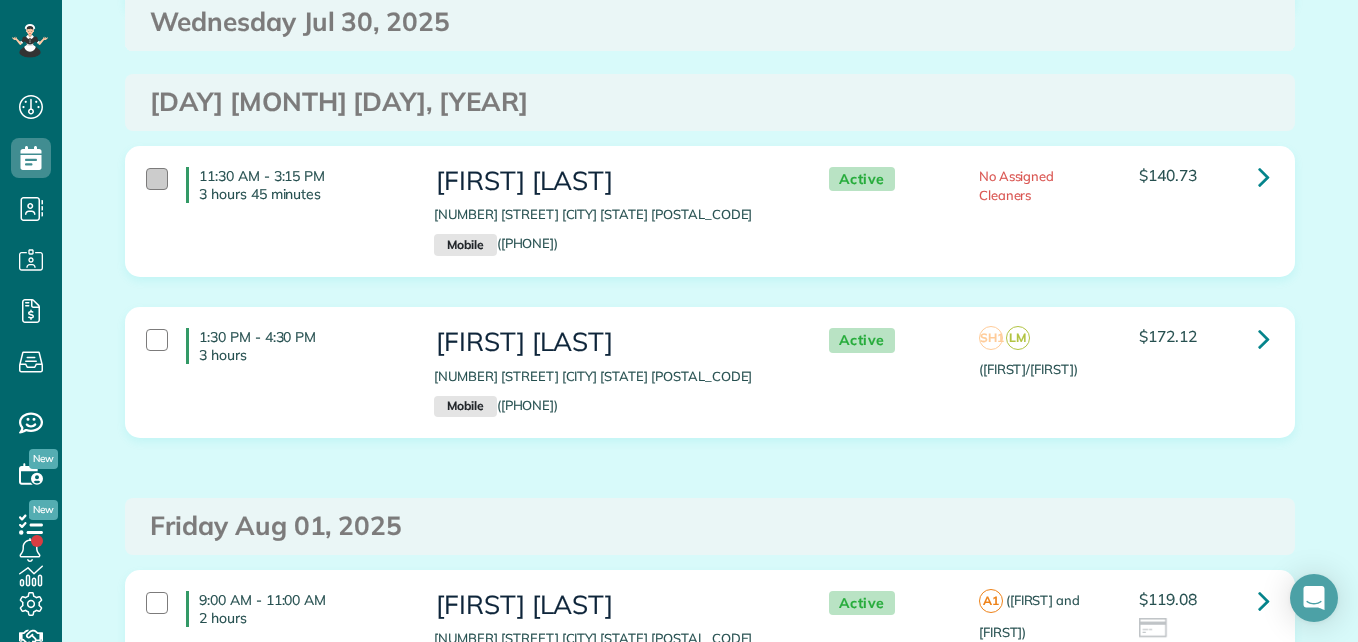 click at bounding box center (157, 179) 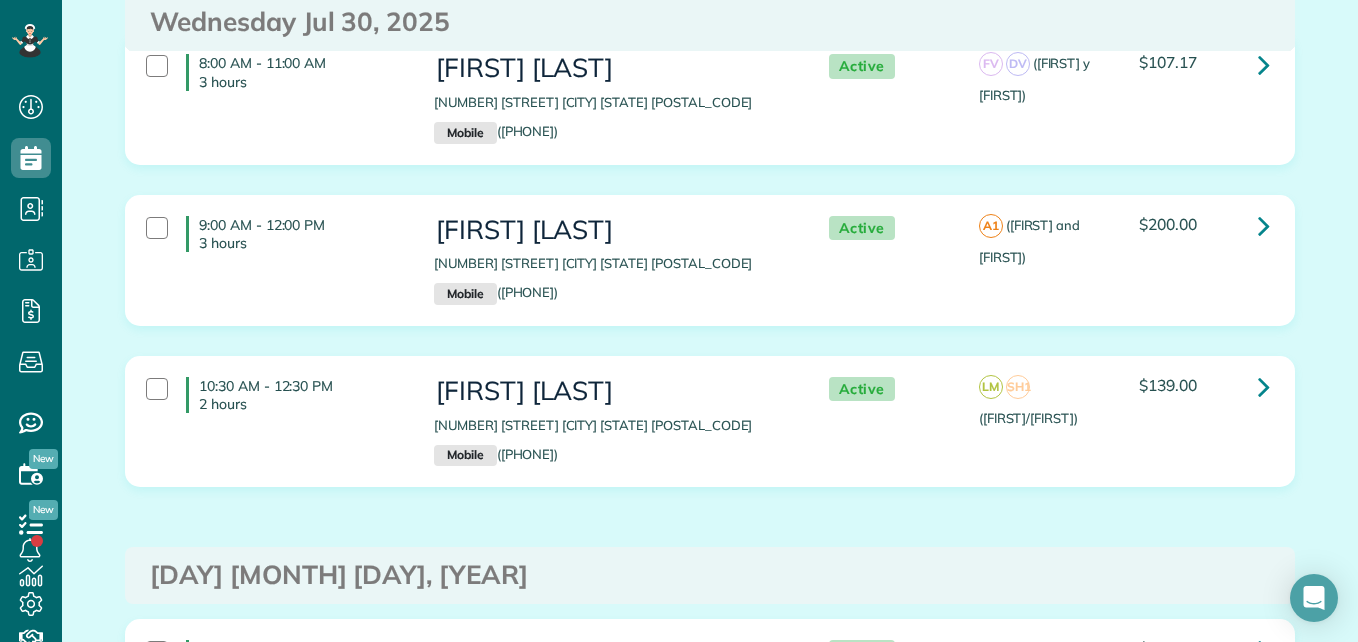 scroll, scrollTop: 8131, scrollLeft: 0, axis: vertical 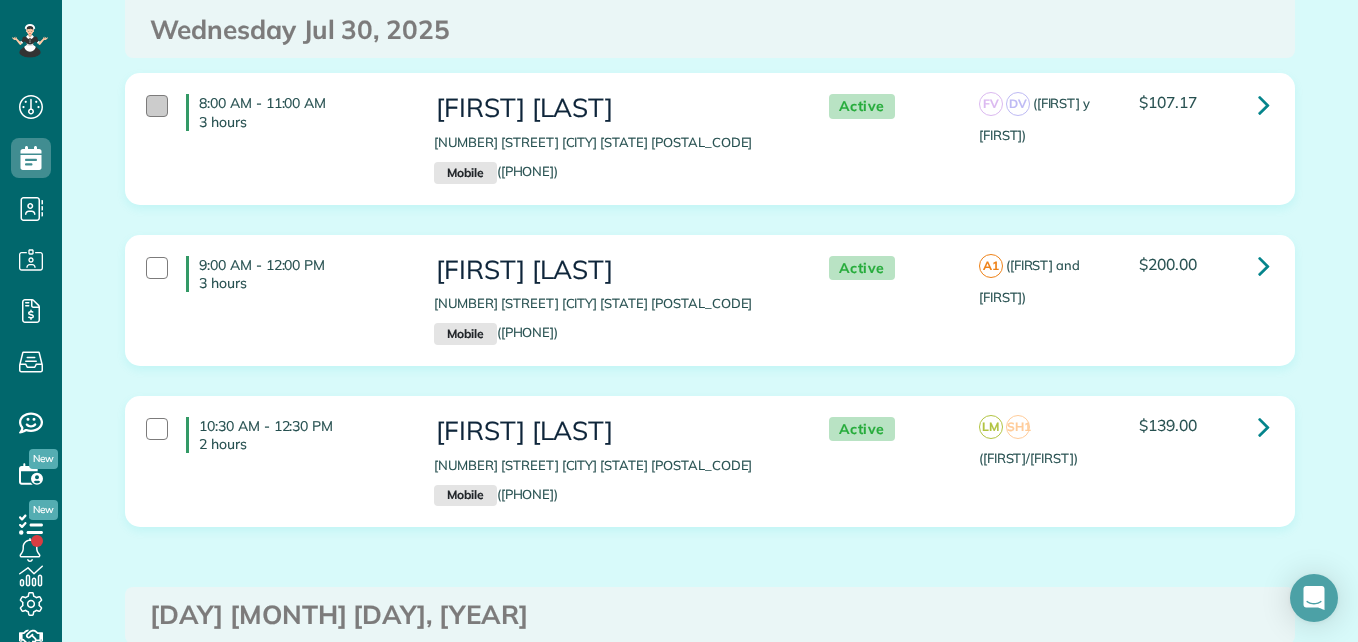click at bounding box center (157, 106) 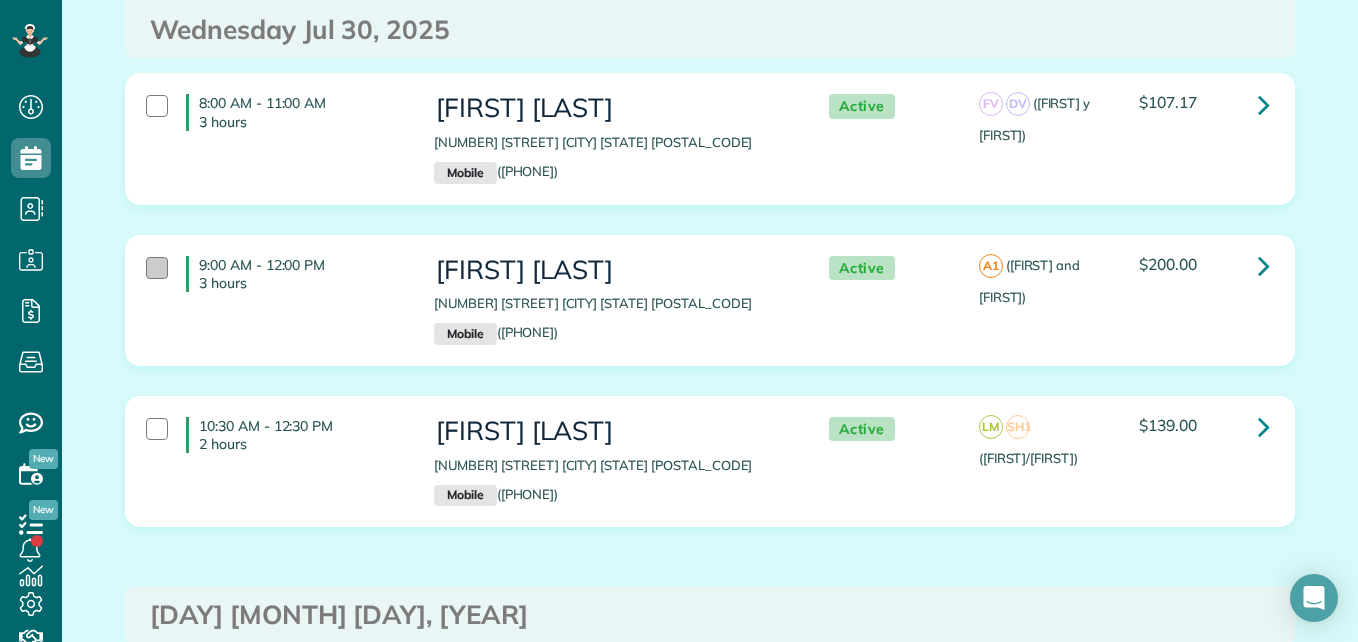 click at bounding box center [157, 268] 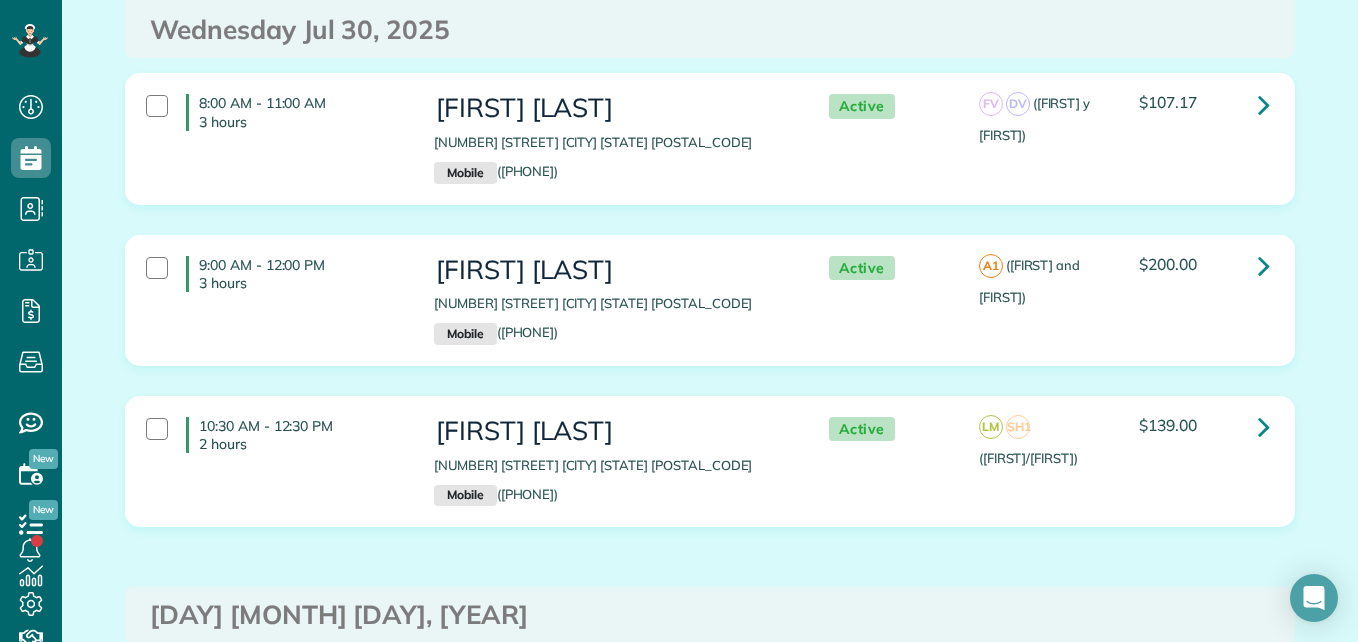 click on "10:30 AM - 12:30 PM
2 hours" at bounding box center [275, 435] 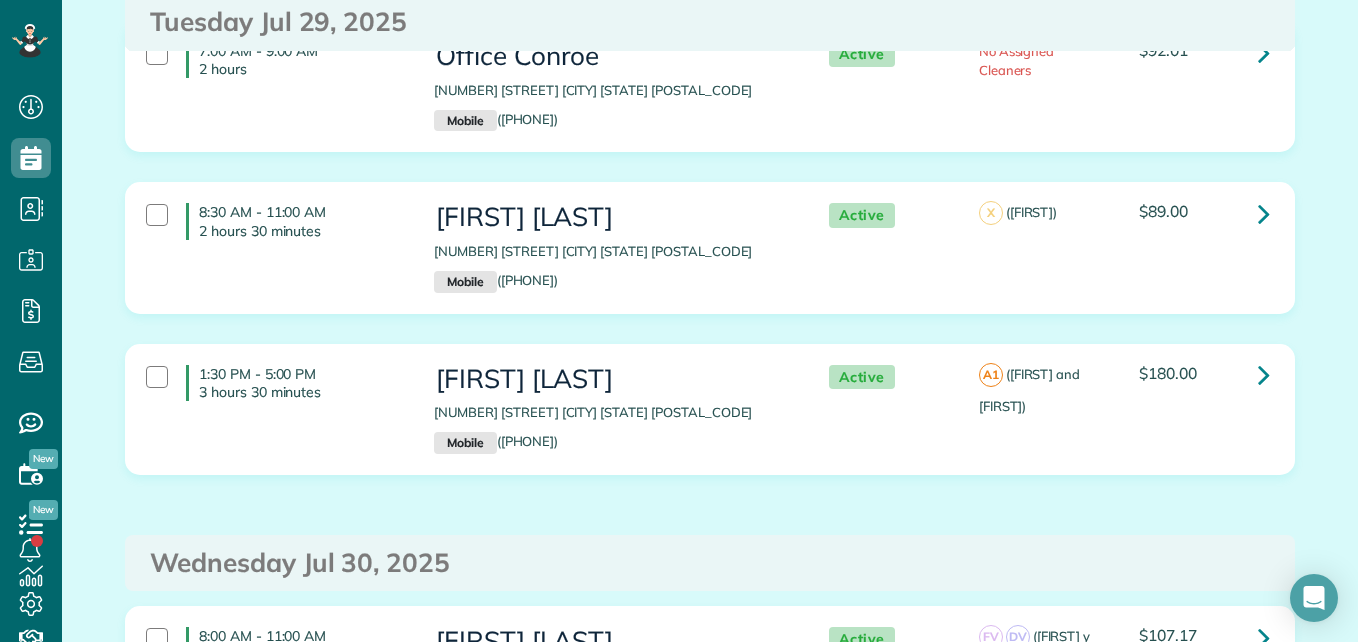 scroll, scrollTop: 7440, scrollLeft: 0, axis: vertical 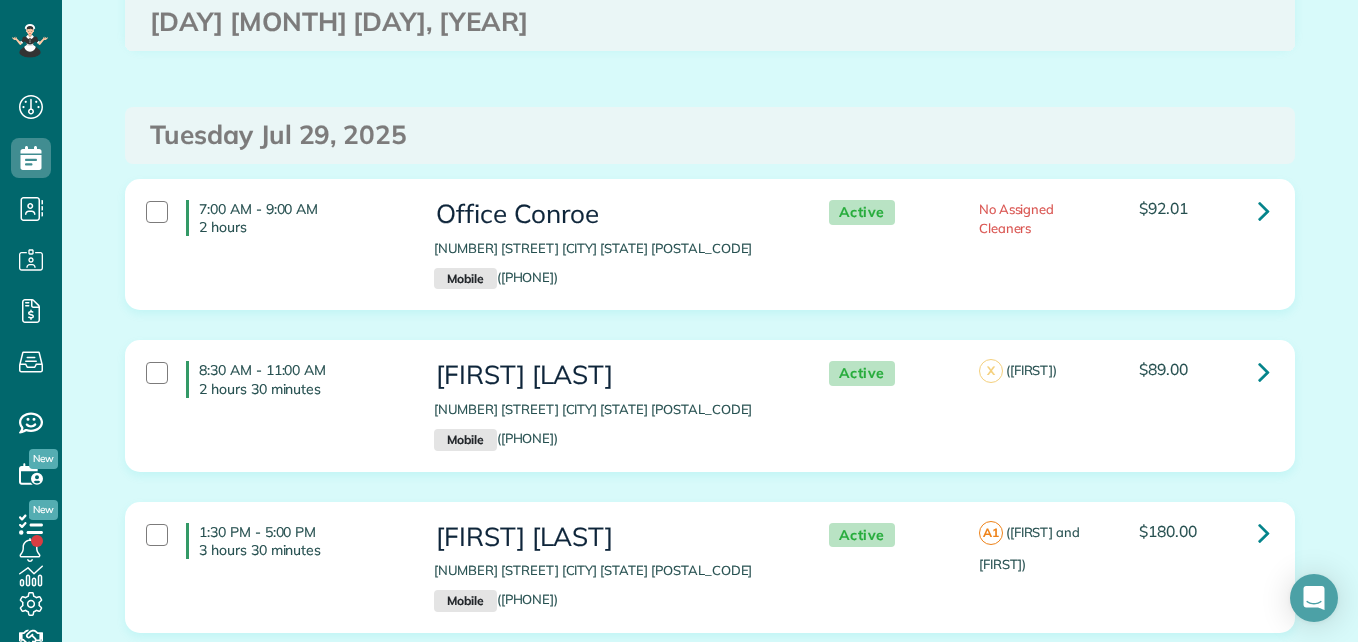 click on "8:30 AM - 11:00 AM
2 hours  30 minutes" at bounding box center (275, 379) 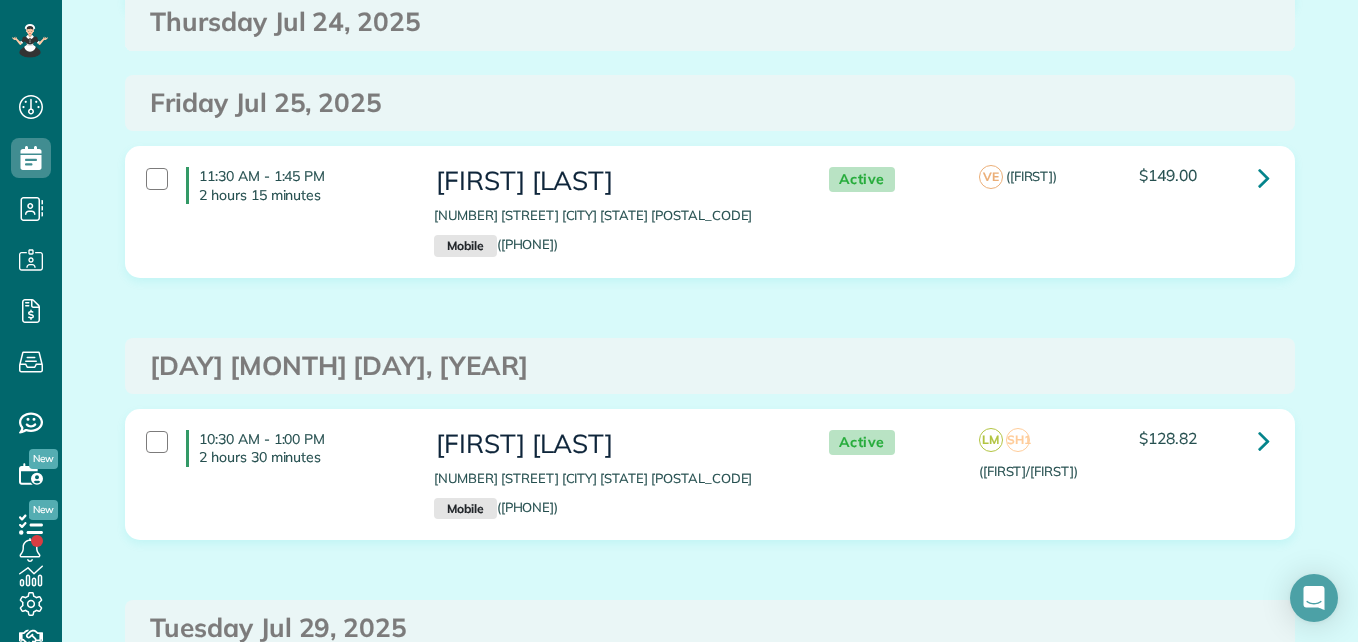 scroll, scrollTop: 6908, scrollLeft: 0, axis: vertical 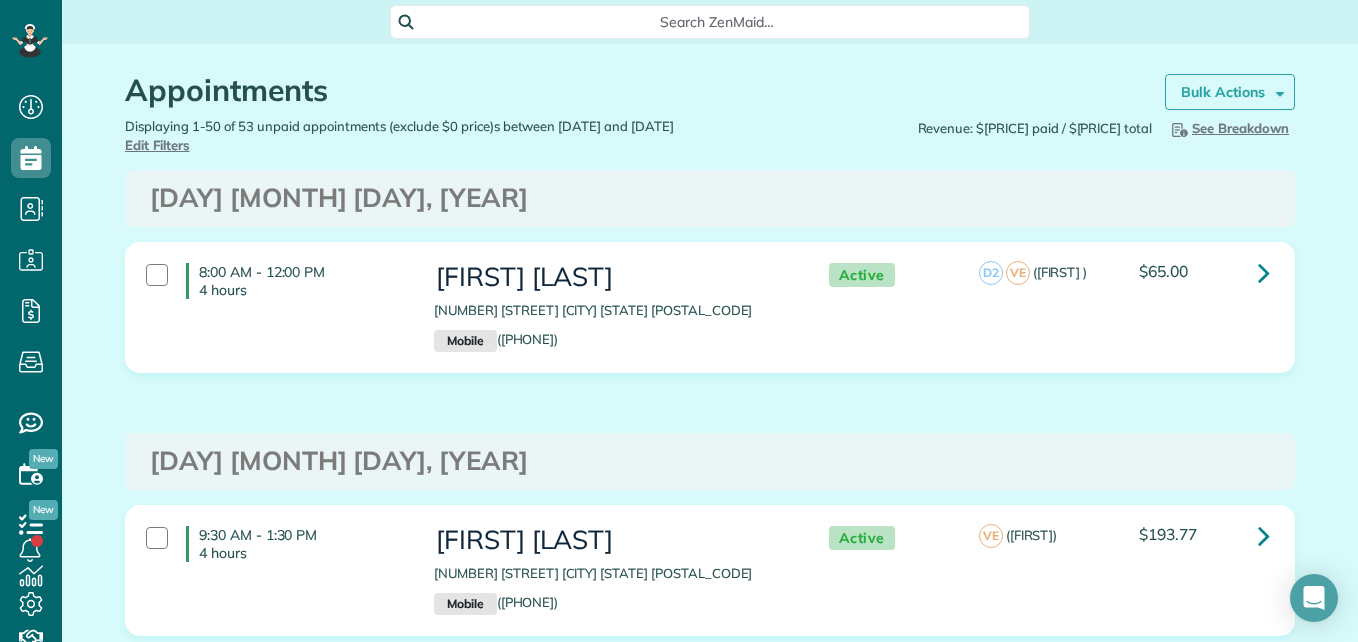 click on "Bulk Actions" at bounding box center (1223, 92) 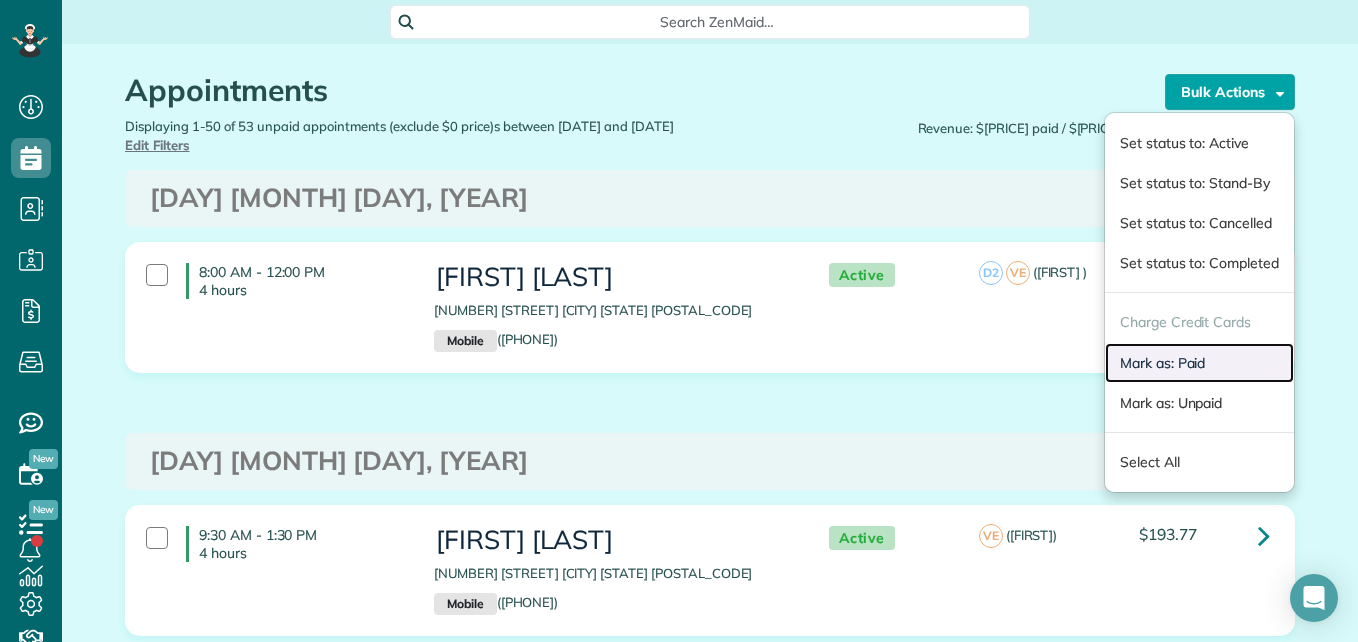 click on "Mark as: Paid" at bounding box center [1199, 363] 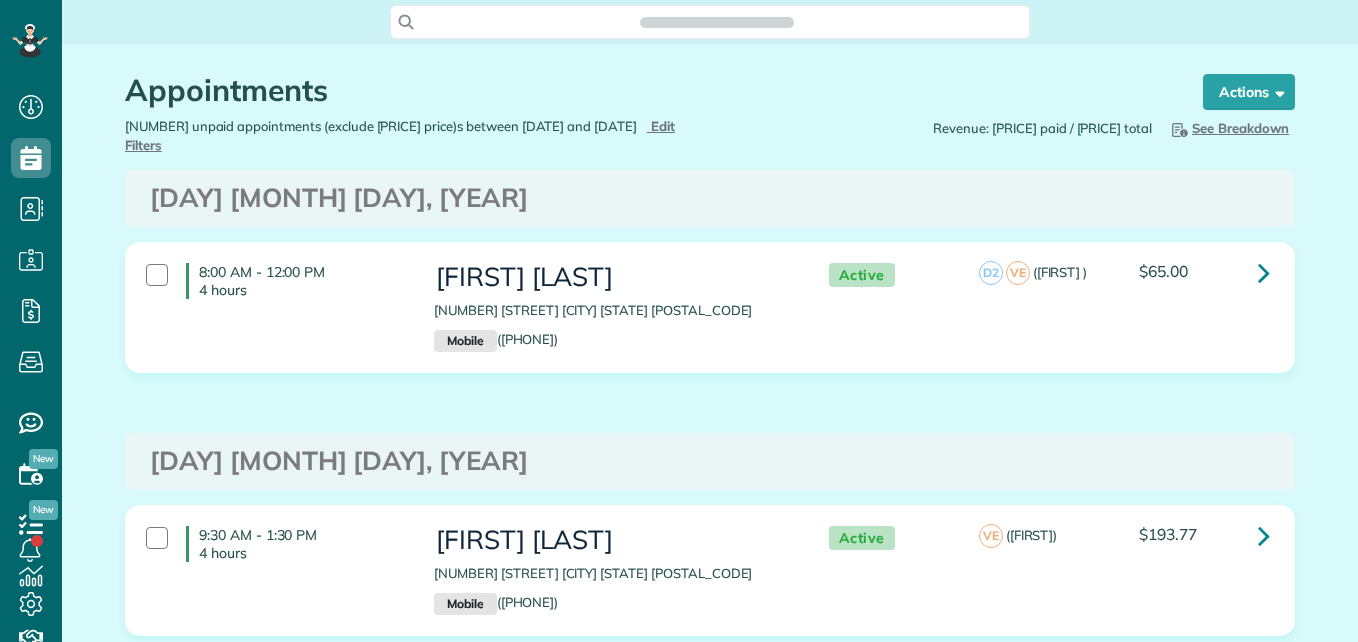 scroll, scrollTop: 0, scrollLeft: 0, axis: both 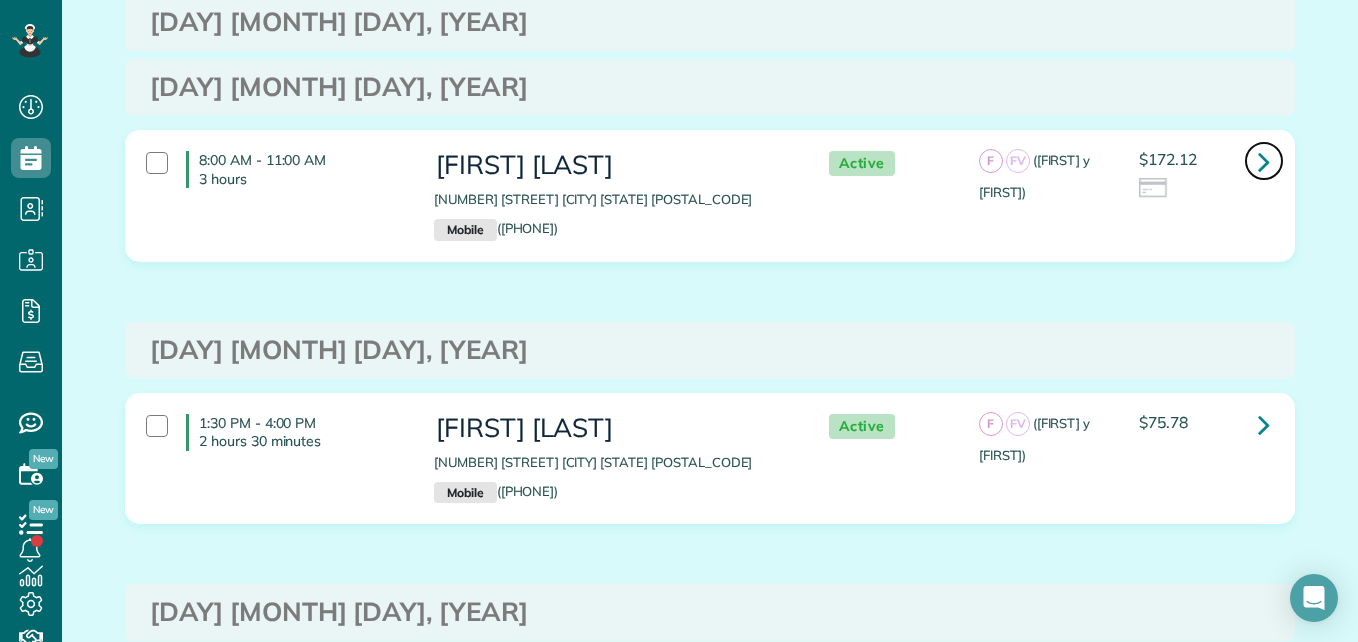click at bounding box center (1264, 161) 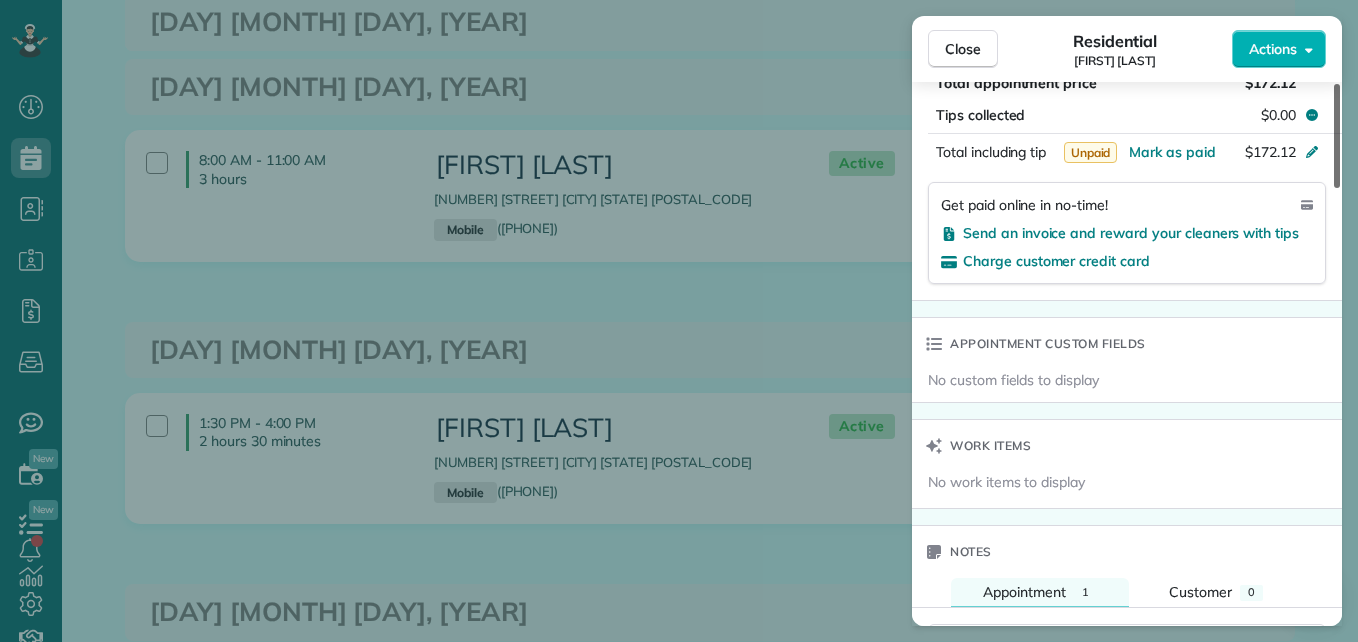 scroll, scrollTop: 1258, scrollLeft: 0, axis: vertical 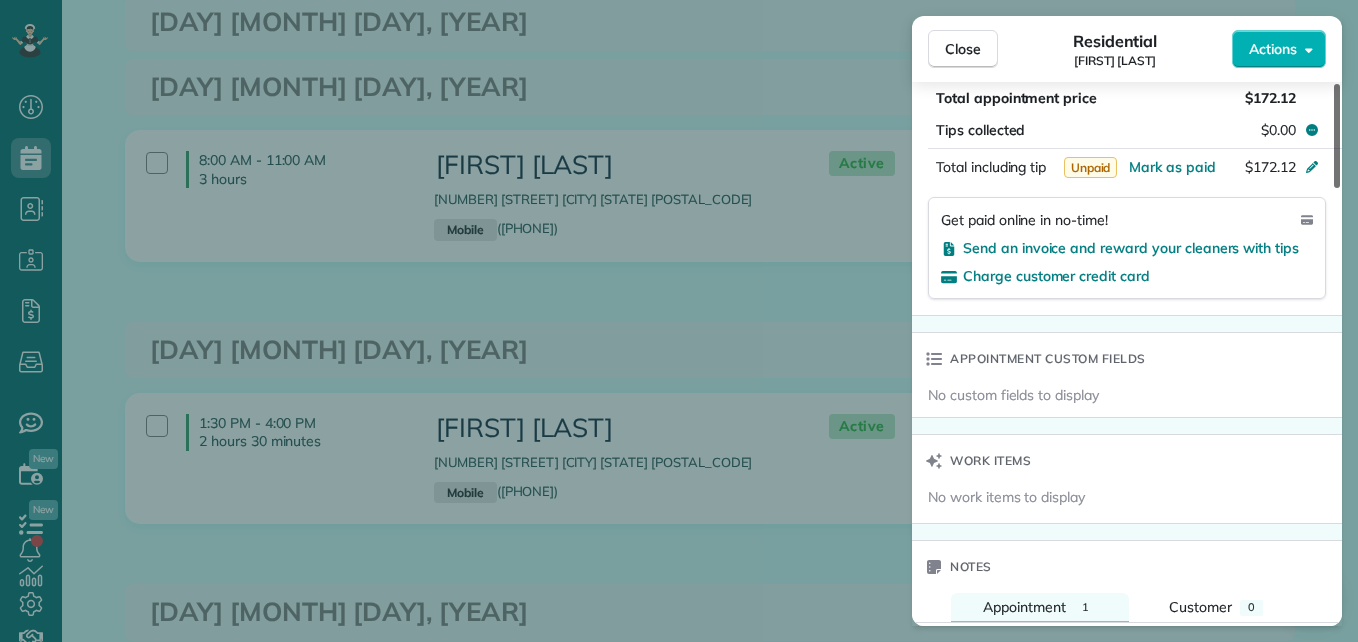 drag, startPoint x: 1339, startPoint y: 145, endPoint x: 1321, endPoint y: 386, distance: 241.67126 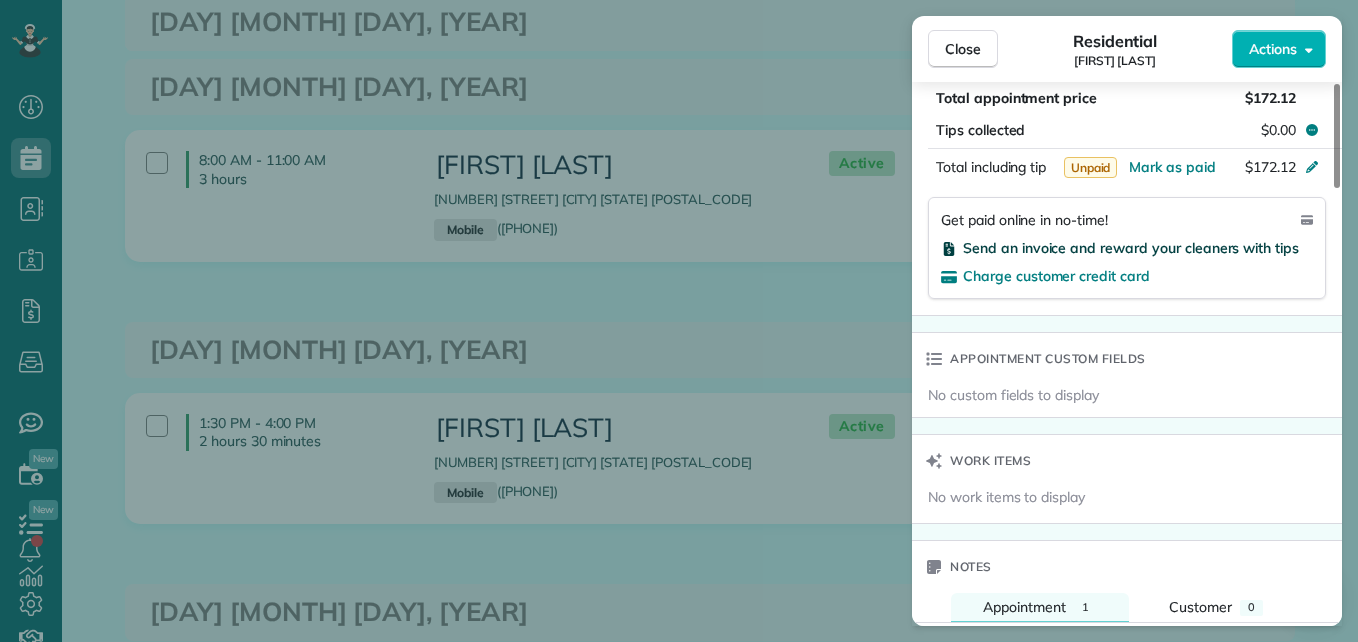 click on "Send an invoice and reward your cleaners with tips" at bounding box center [1131, 248] 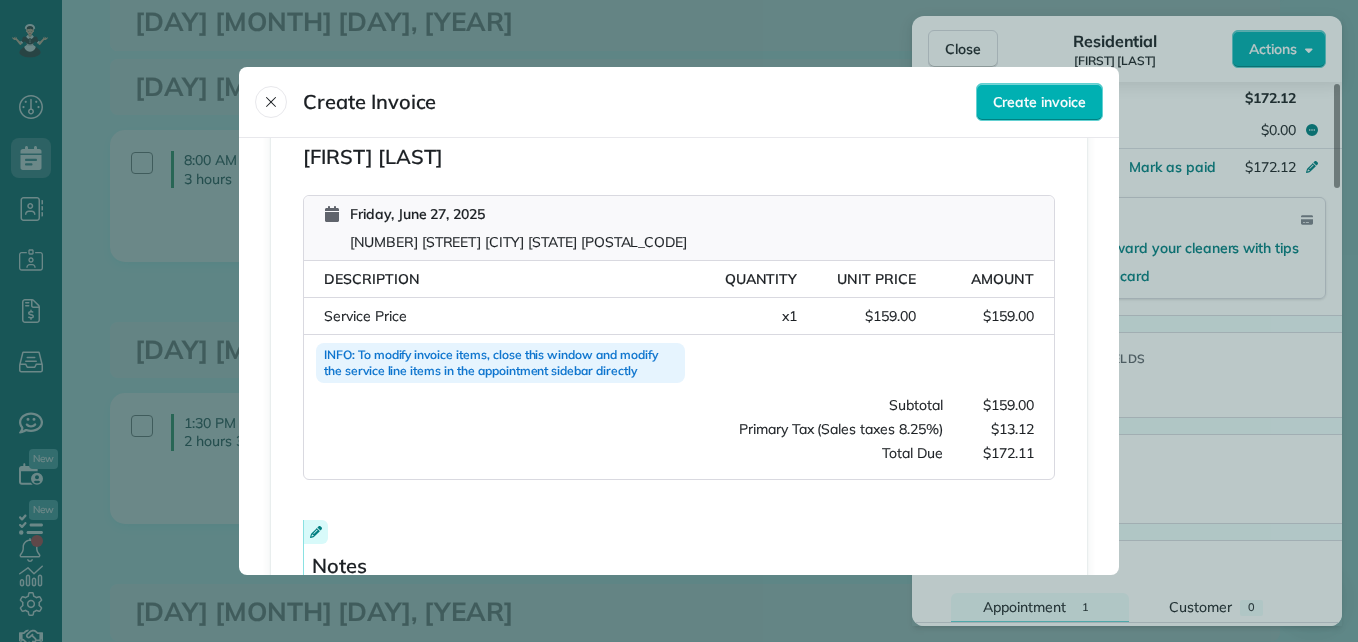 scroll, scrollTop: 285, scrollLeft: 0, axis: vertical 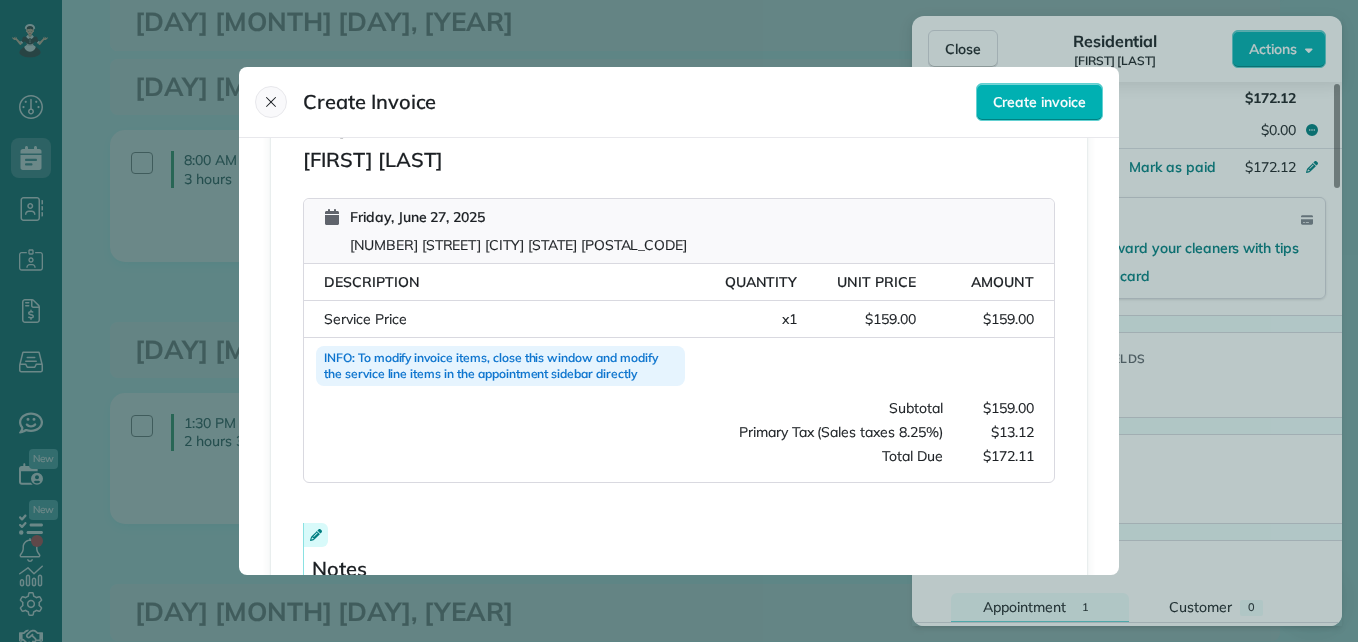 click 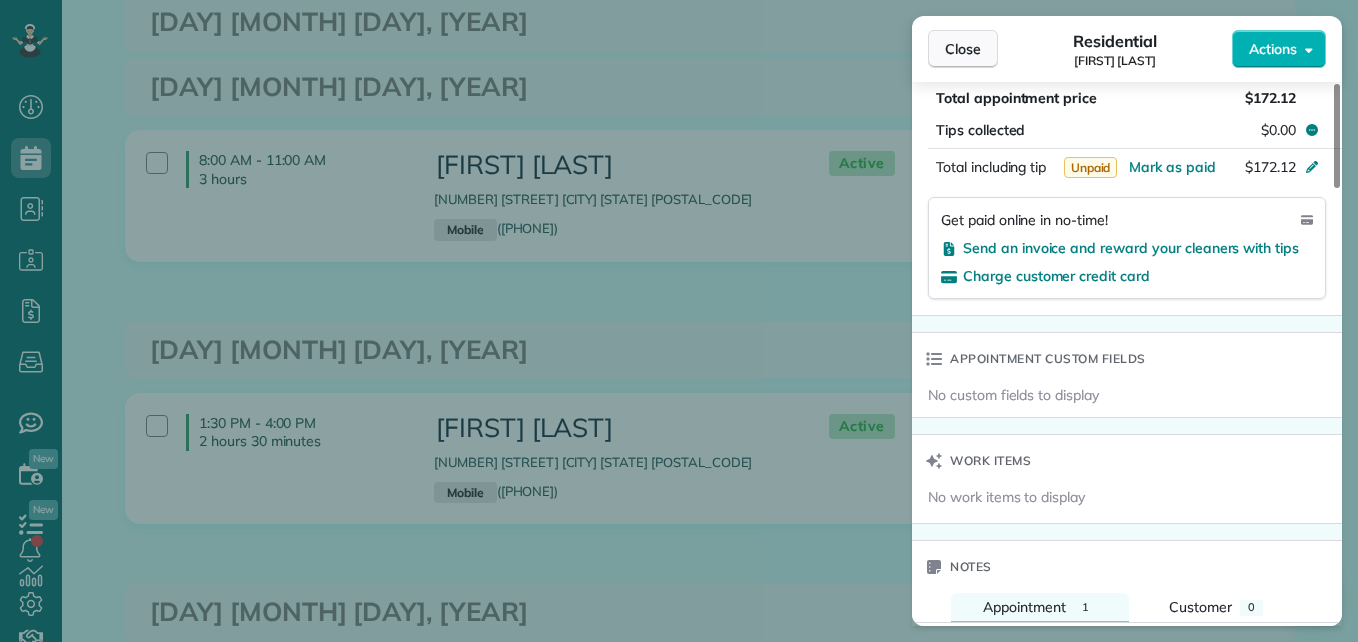 click on "Close" at bounding box center (963, 49) 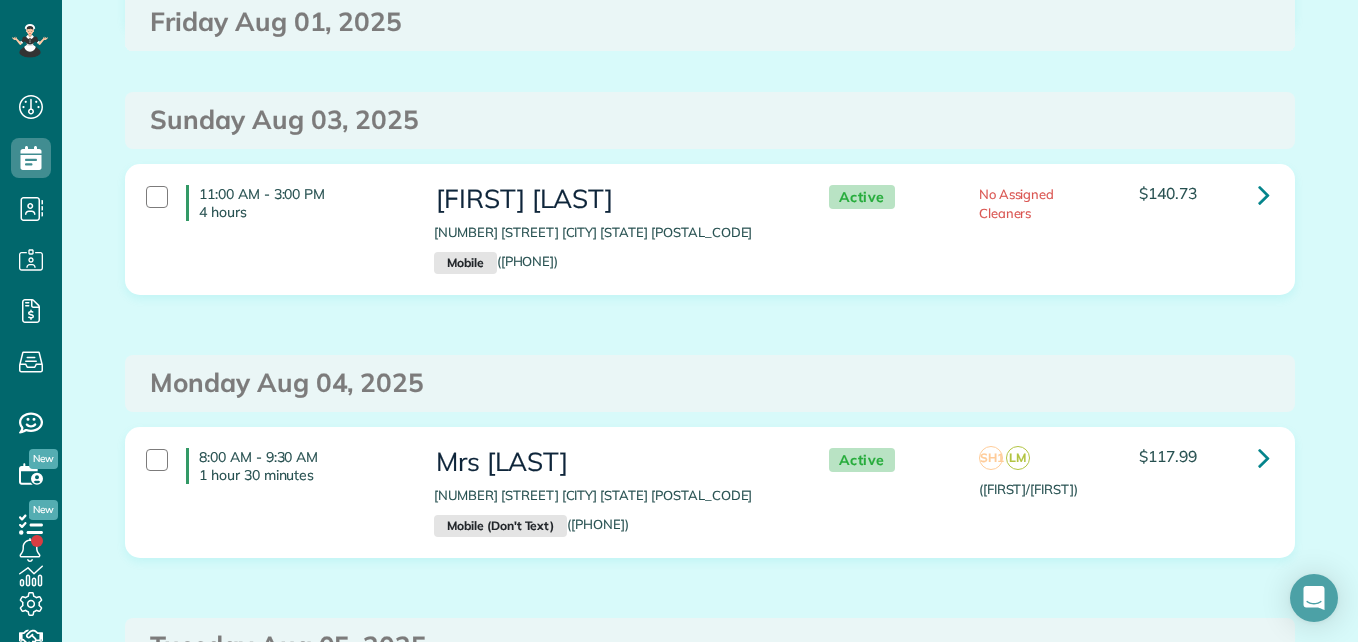 scroll, scrollTop: 7096, scrollLeft: 0, axis: vertical 